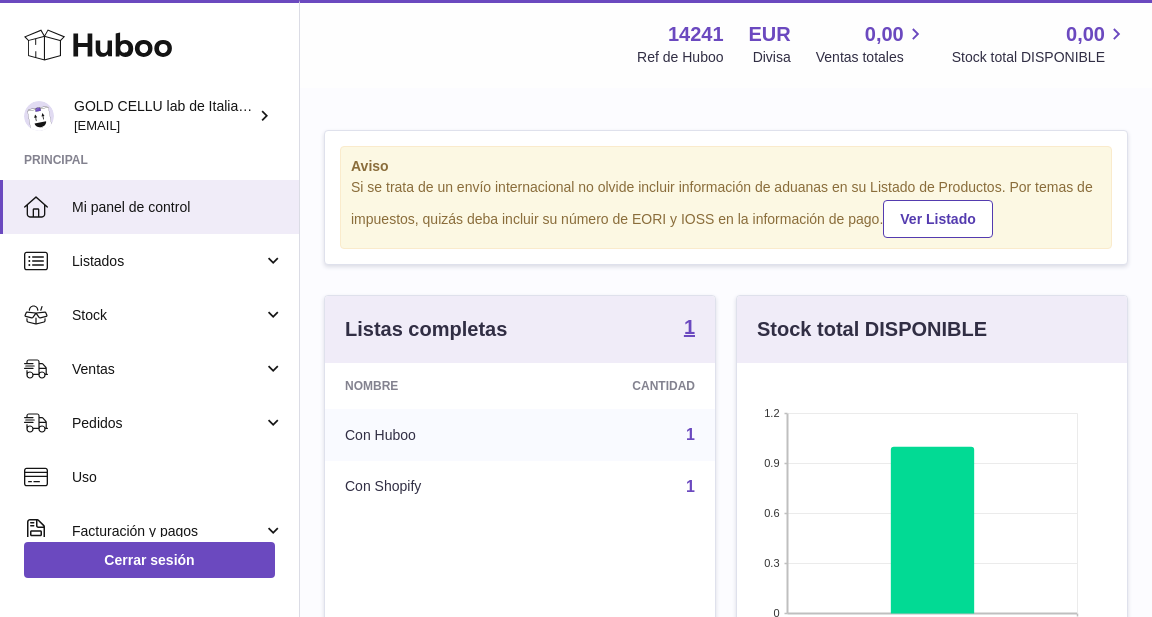 scroll, scrollTop: 0, scrollLeft: 0, axis: both 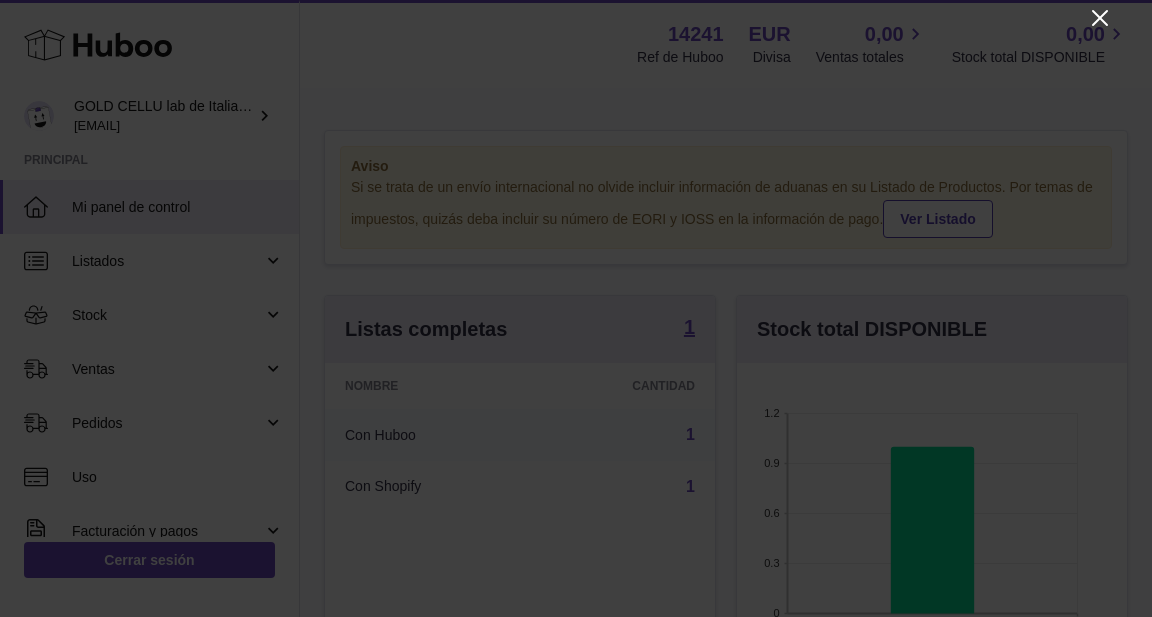 click 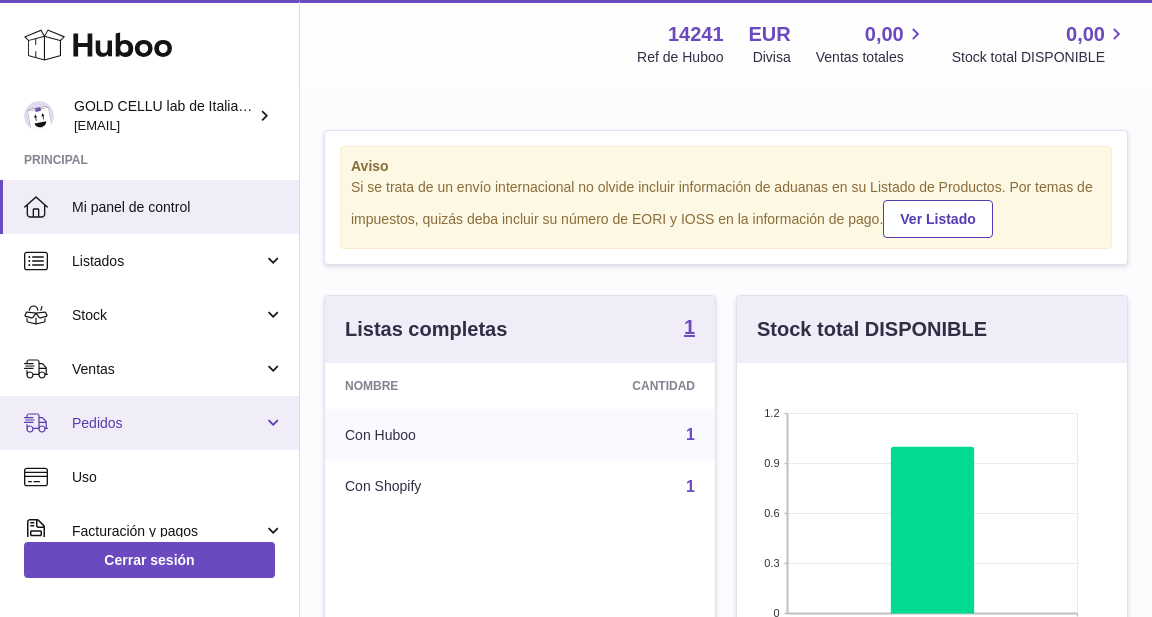 click on "Pedidos" at bounding box center (149, 423) 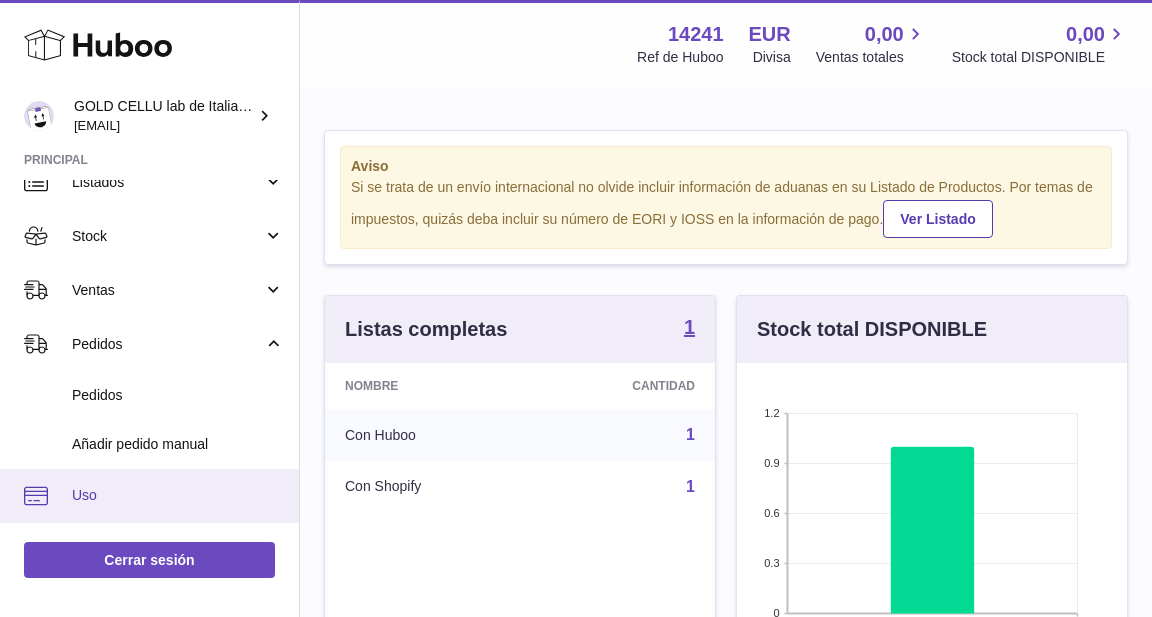 scroll, scrollTop: 80, scrollLeft: 0, axis: vertical 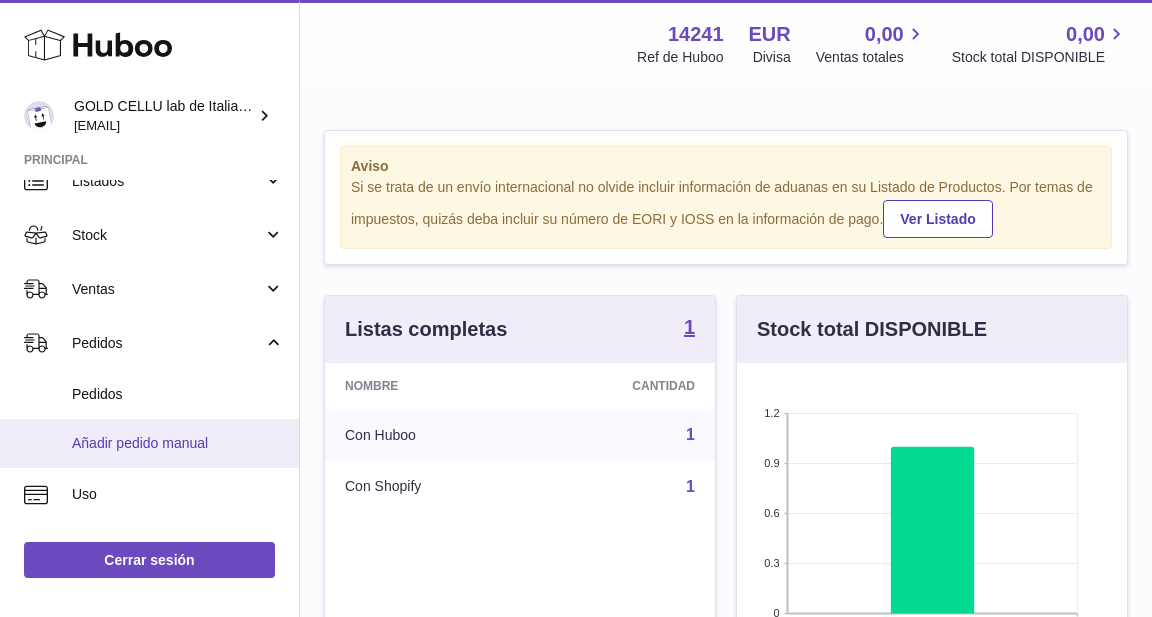 click on "Añadir pedido manual" at bounding box center (149, 443) 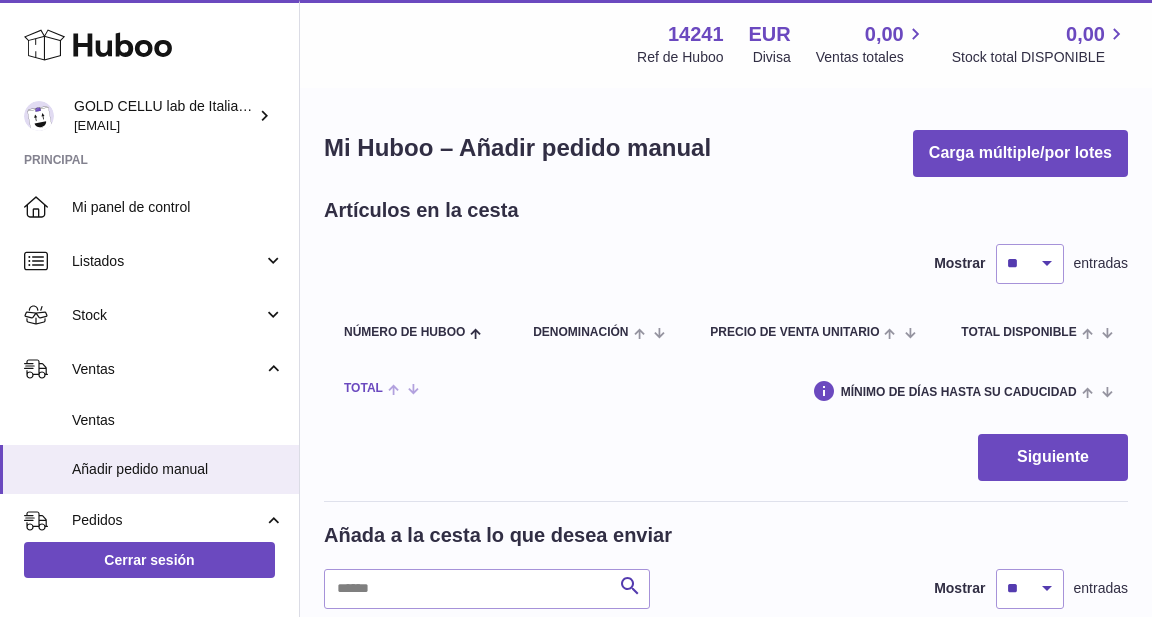 scroll, scrollTop: 0, scrollLeft: 0, axis: both 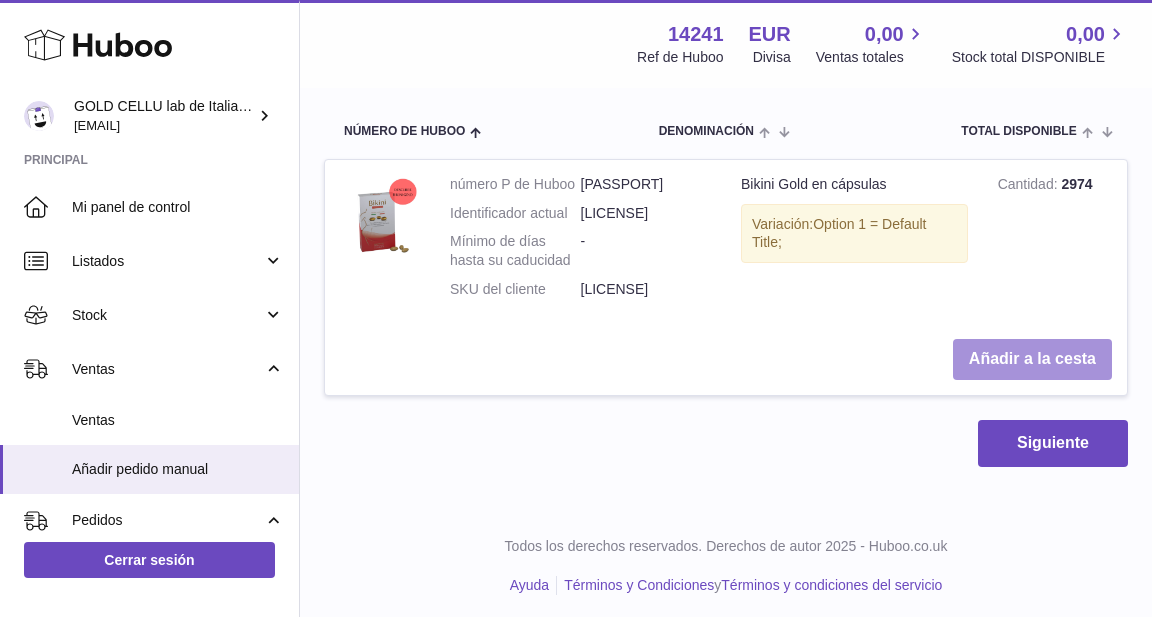 click on "Añadir a la cesta" at bounding box center [1032, 359] 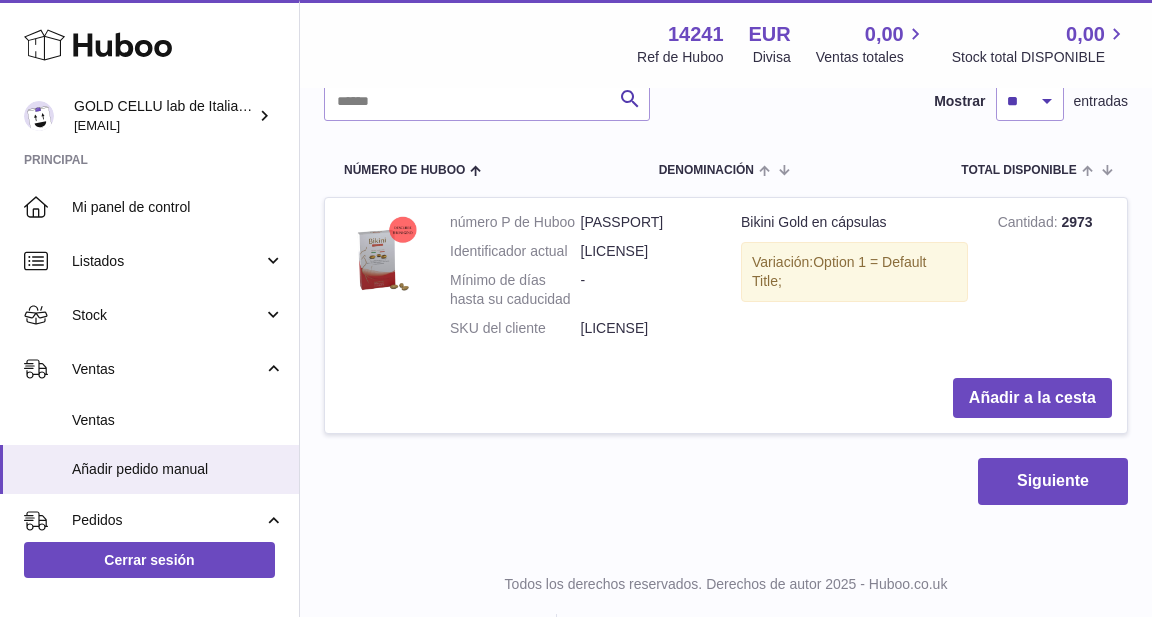 scroll, scrollTop: 777, scrollLeft: 0, axis: vertical 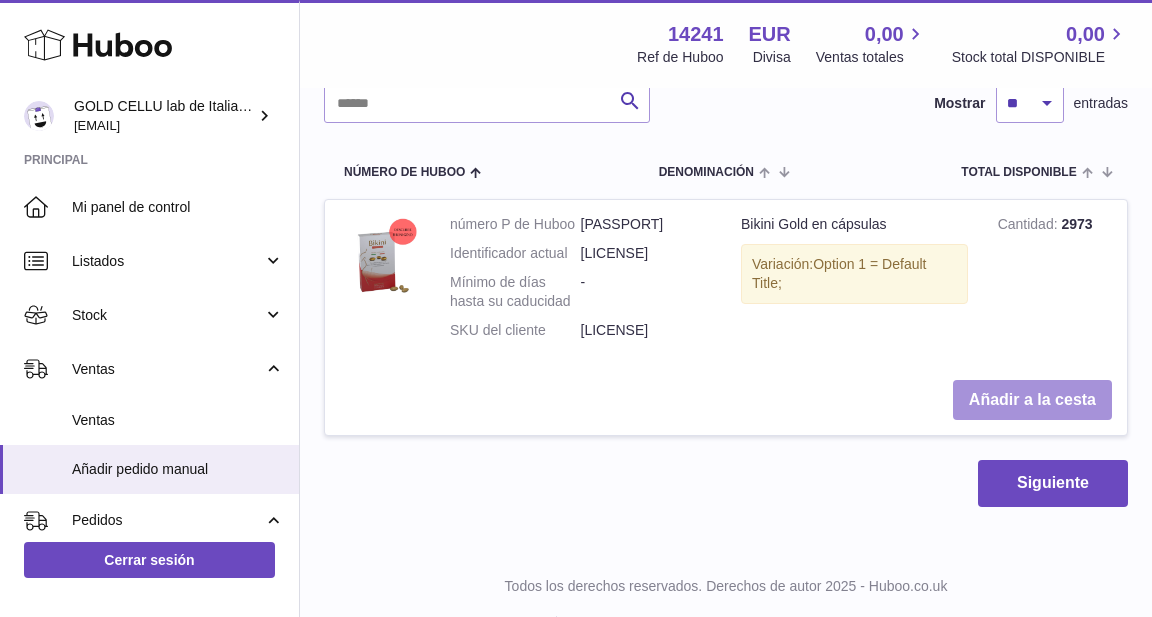 click on "Añadir a la cesta" at bounding box center [1032, 400] 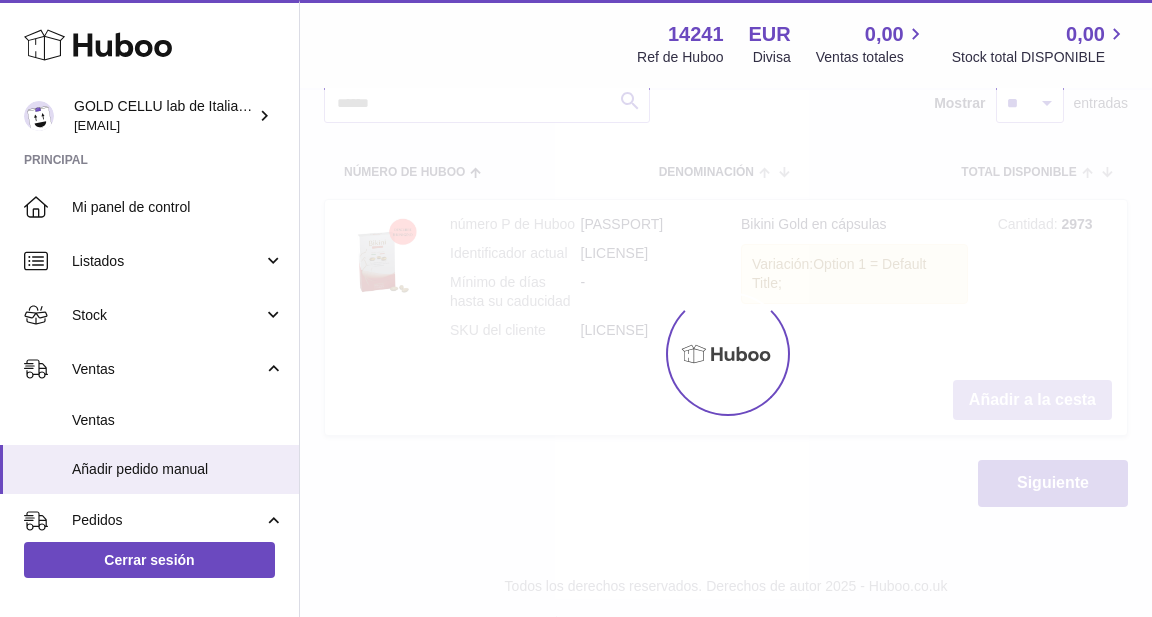 type on "*" 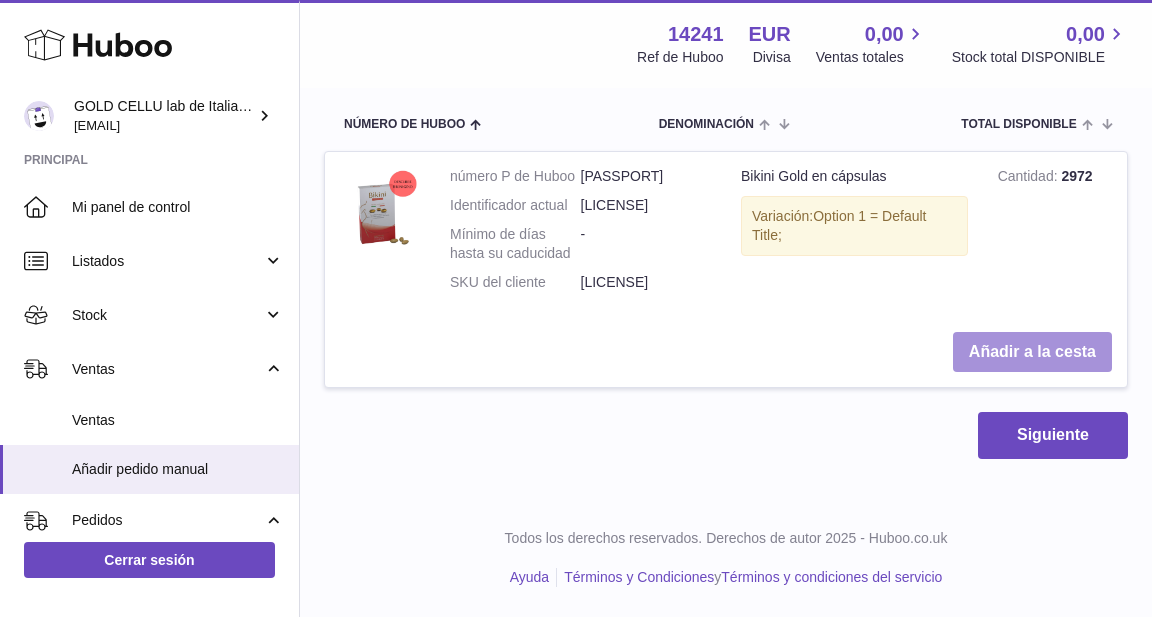 scroll, scrollTop: 825, scrollLeft: 0, axis: vertical 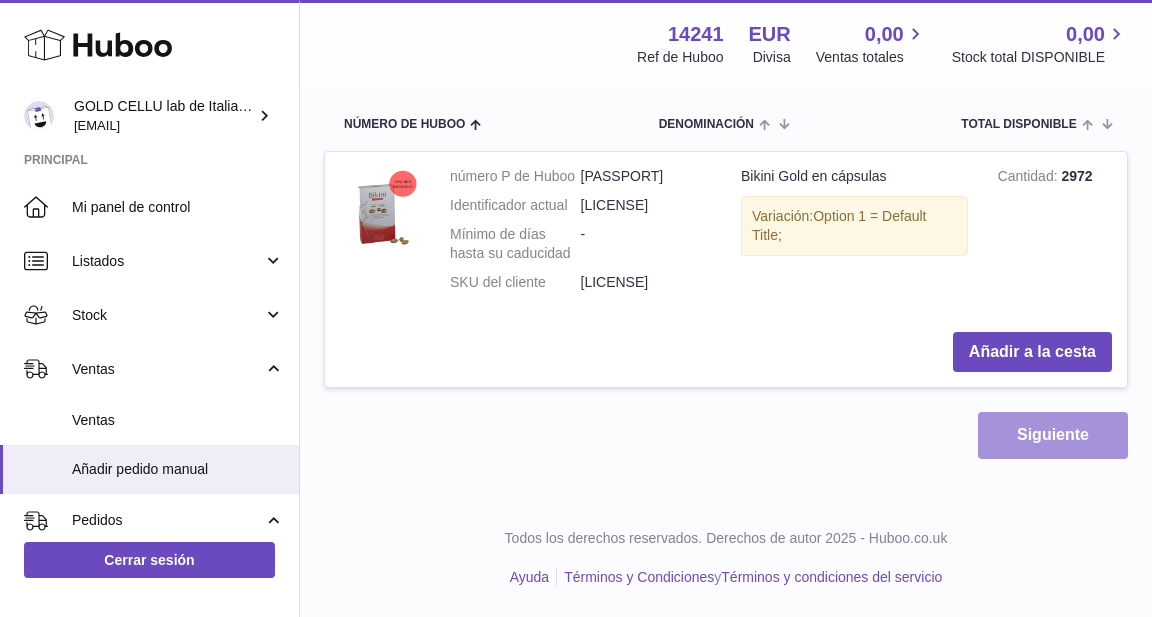 click on "Siguiente" at bounding box center [1053, 435] 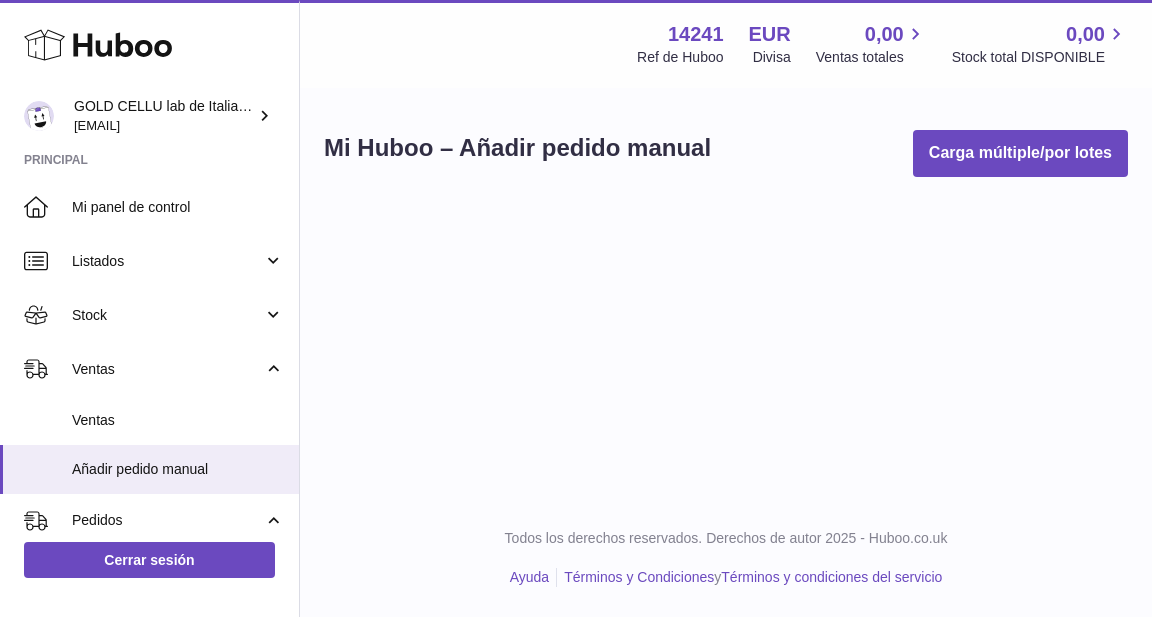 scroll, scrollTop: 0, scrollLeft: 0, axis: both 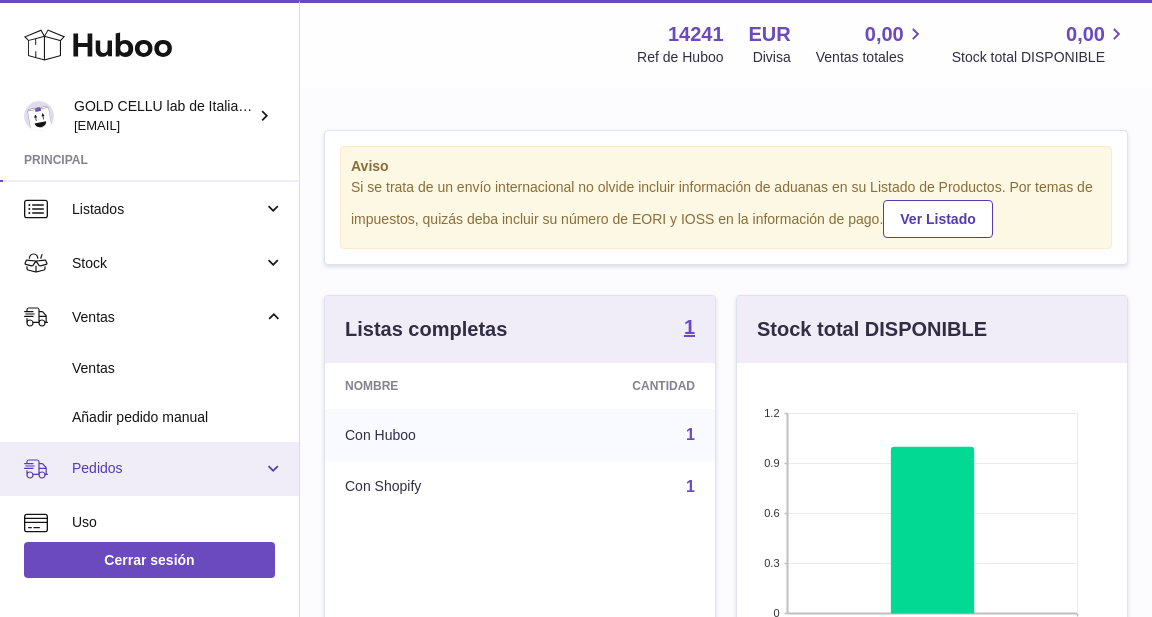 click on "Pedidos" at bounding box center [167, 468] 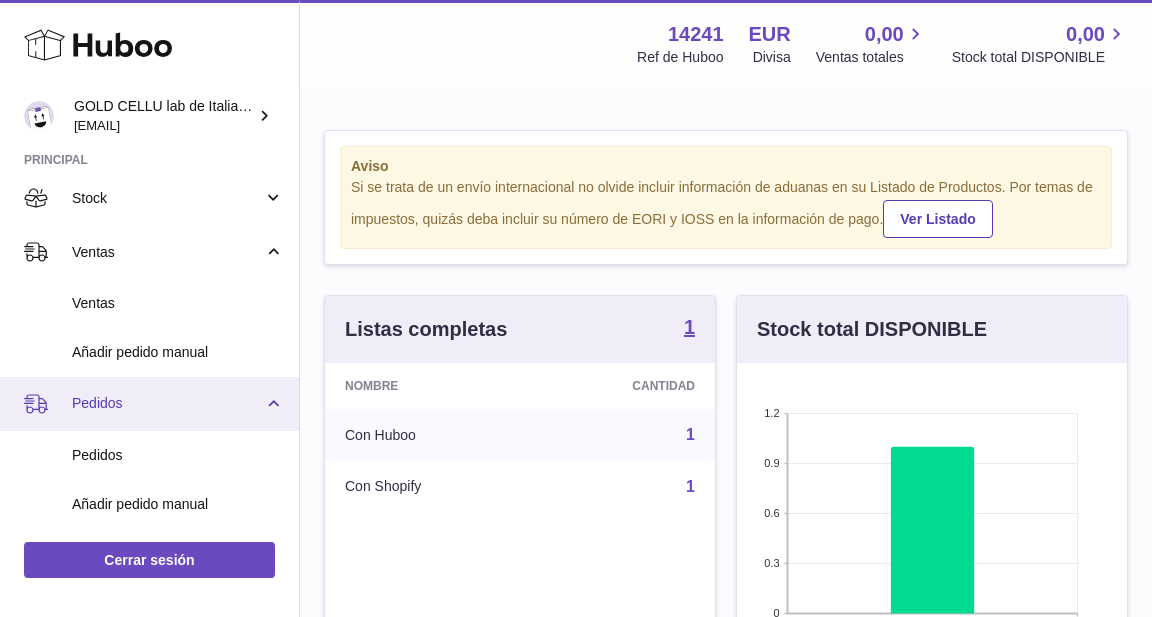 scroll, scrollTop: 128, scrollLeft: 0, axis: vertical 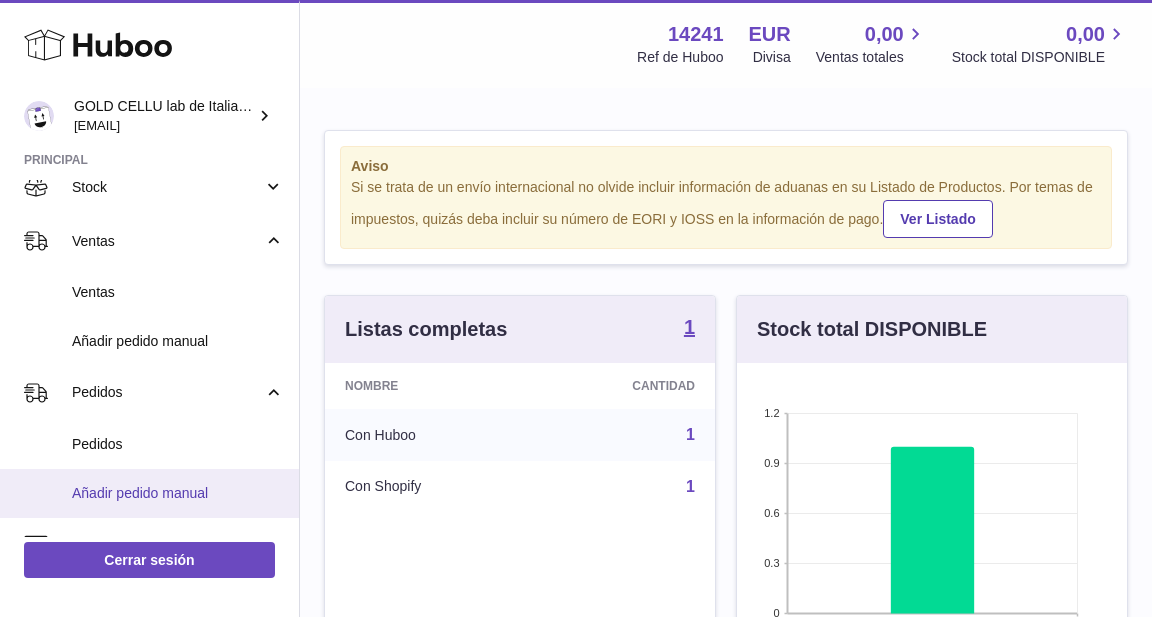 click on "Añadir pedido manual" at bounding box center [178, 493] 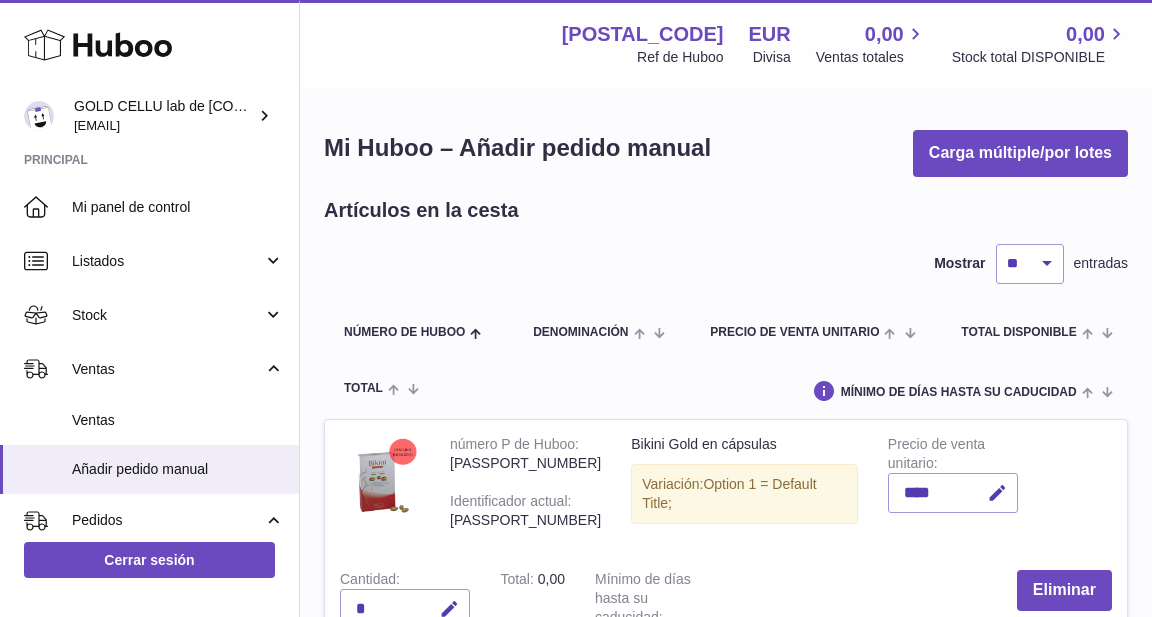 scroll, scrollTop: 0, scrollLeft: 0, axis: both 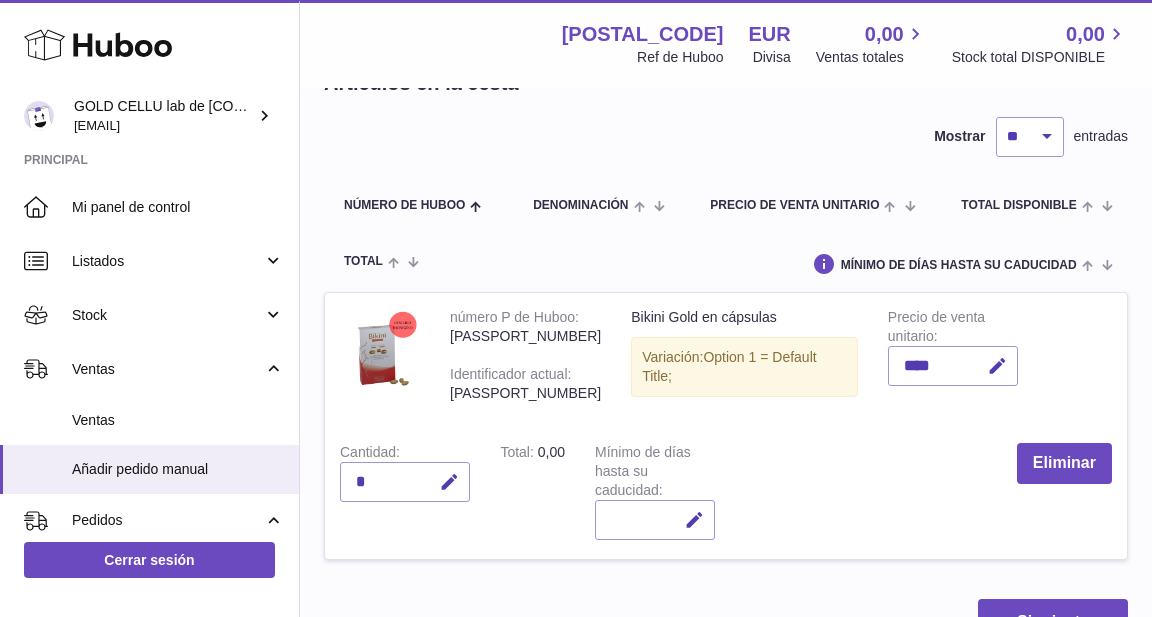 click on "*" at bounding box center (405, 482) 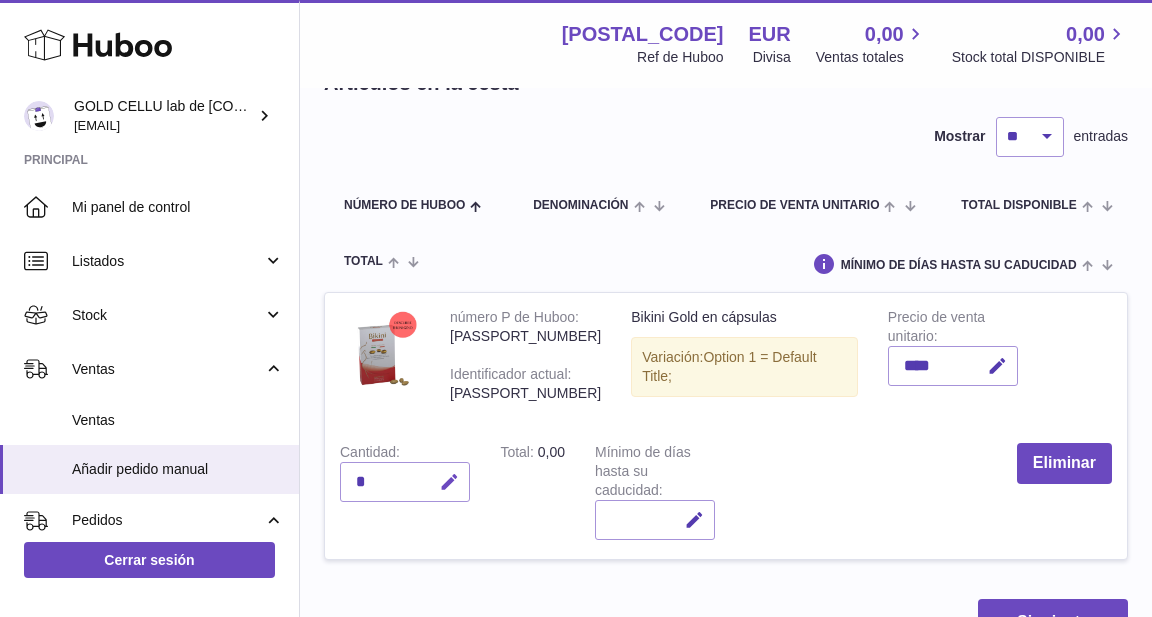 click at bounding box center [449, 482] 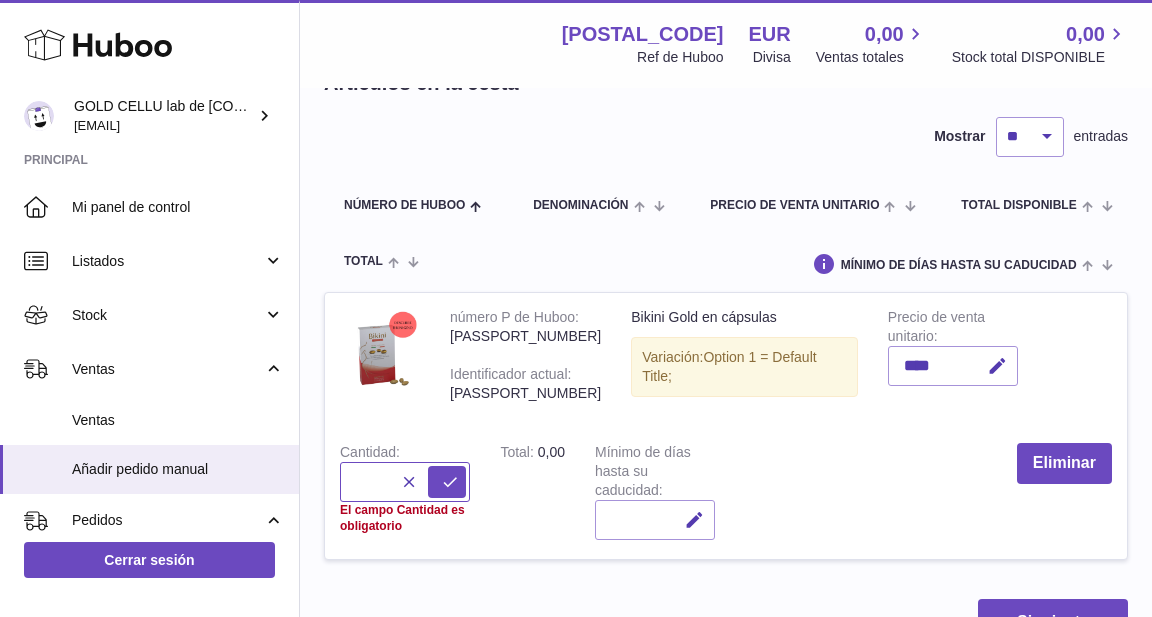 type on "*" 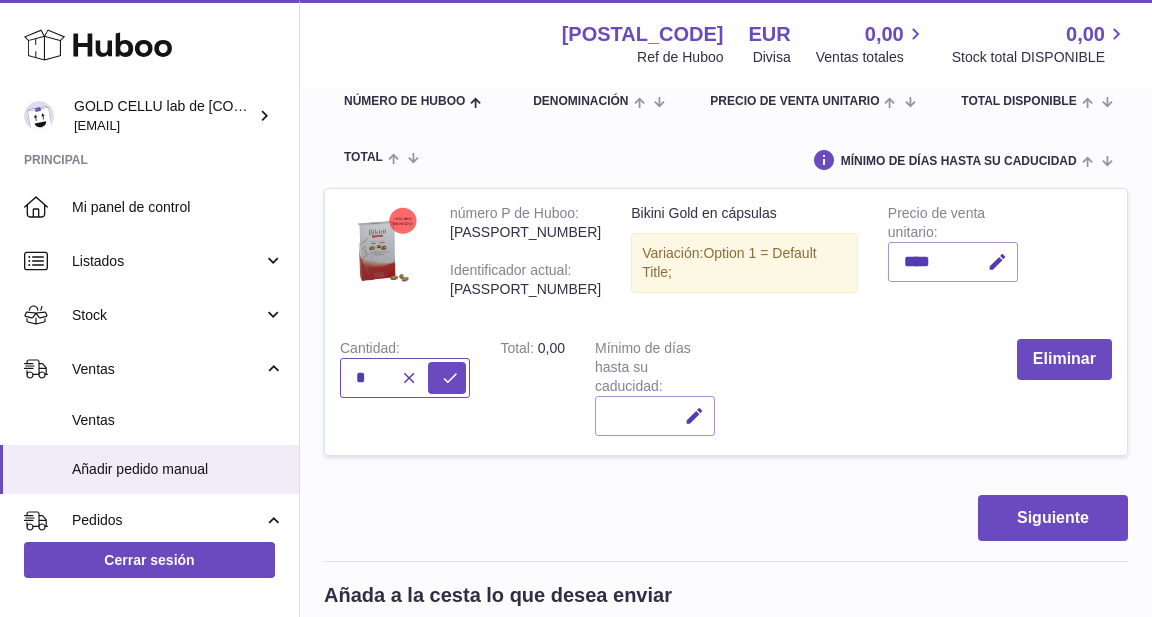 scroll, scrollTop: 238, scrollLeft: 0, axis: vertical 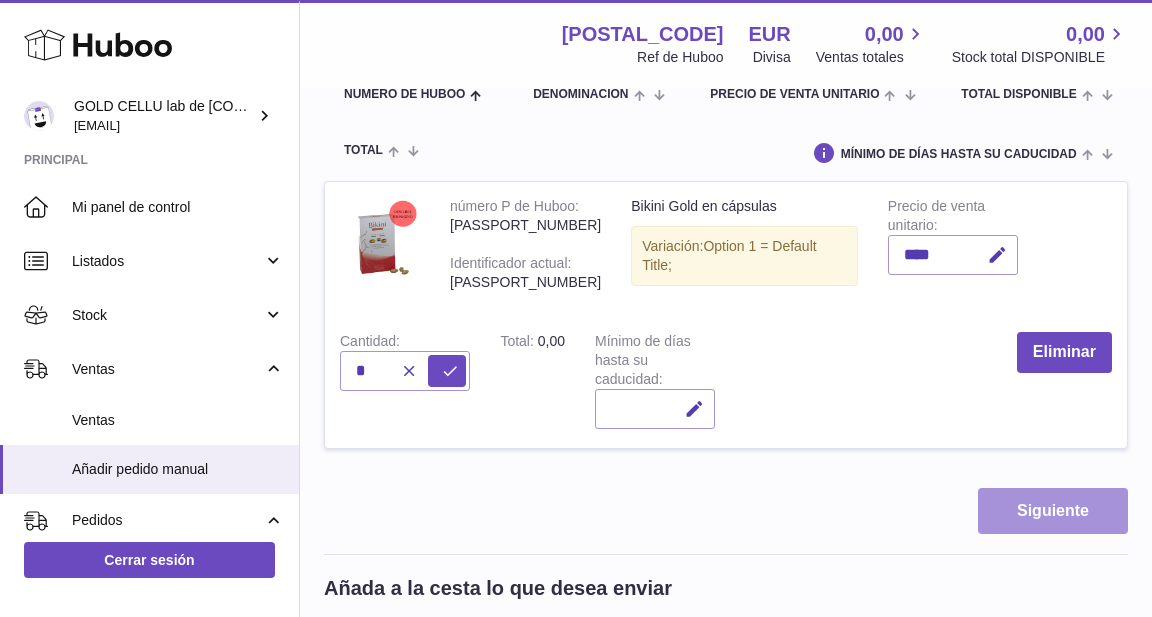 click on "Siguiente" at bounding box center [1053, 511] 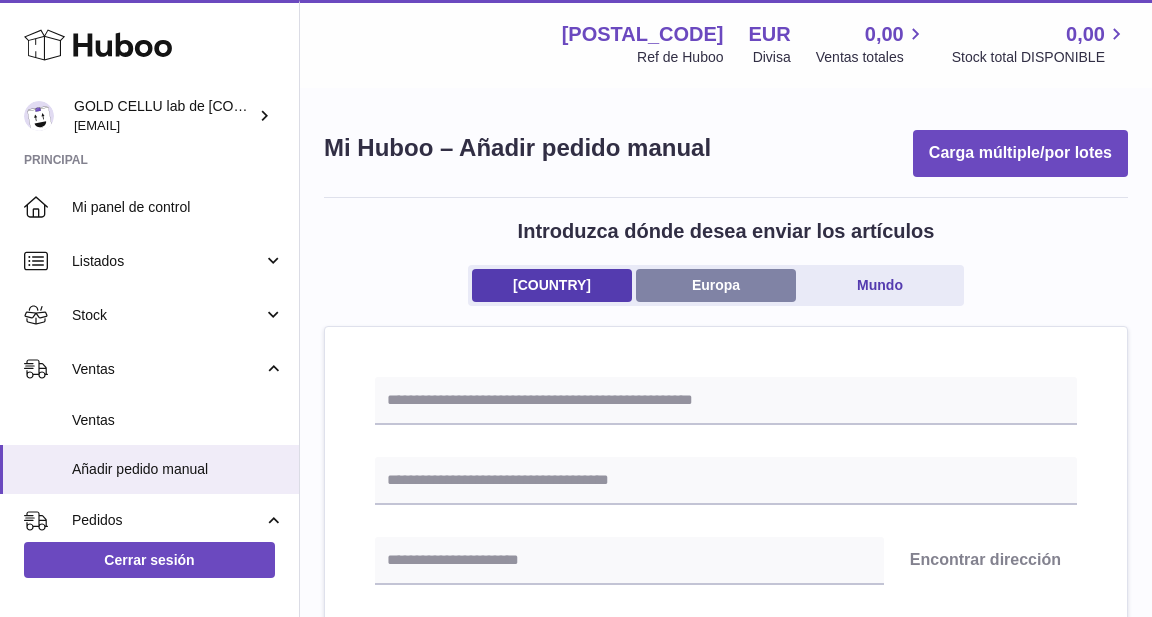 click on "Europa" at bounding box center (716, 285) 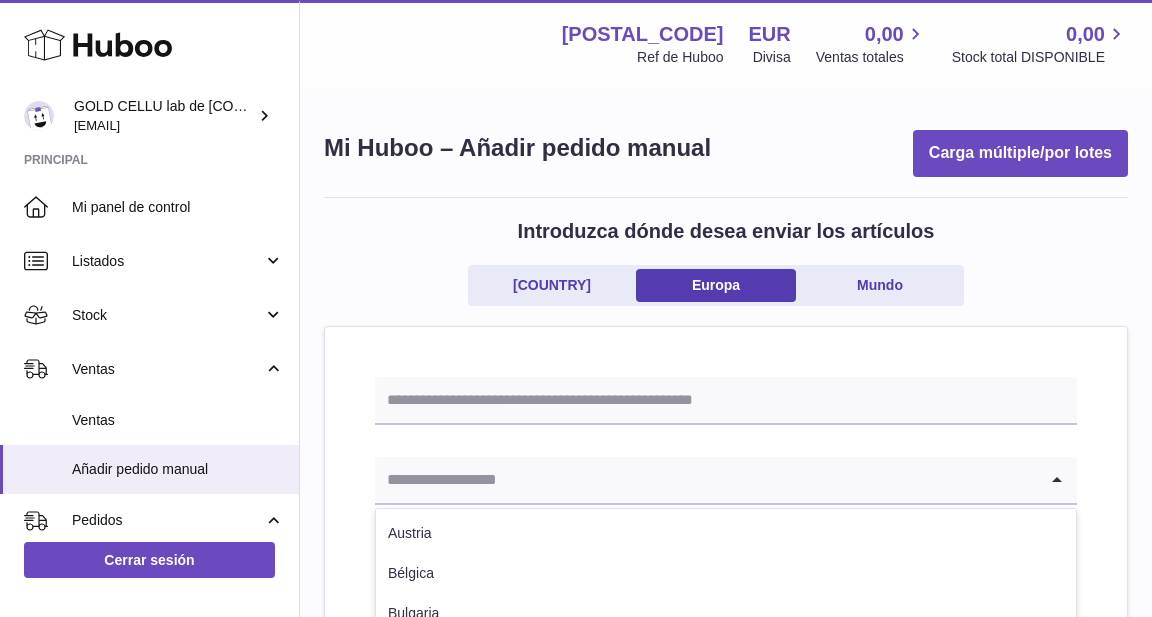 click at bounding box center [706, 480] 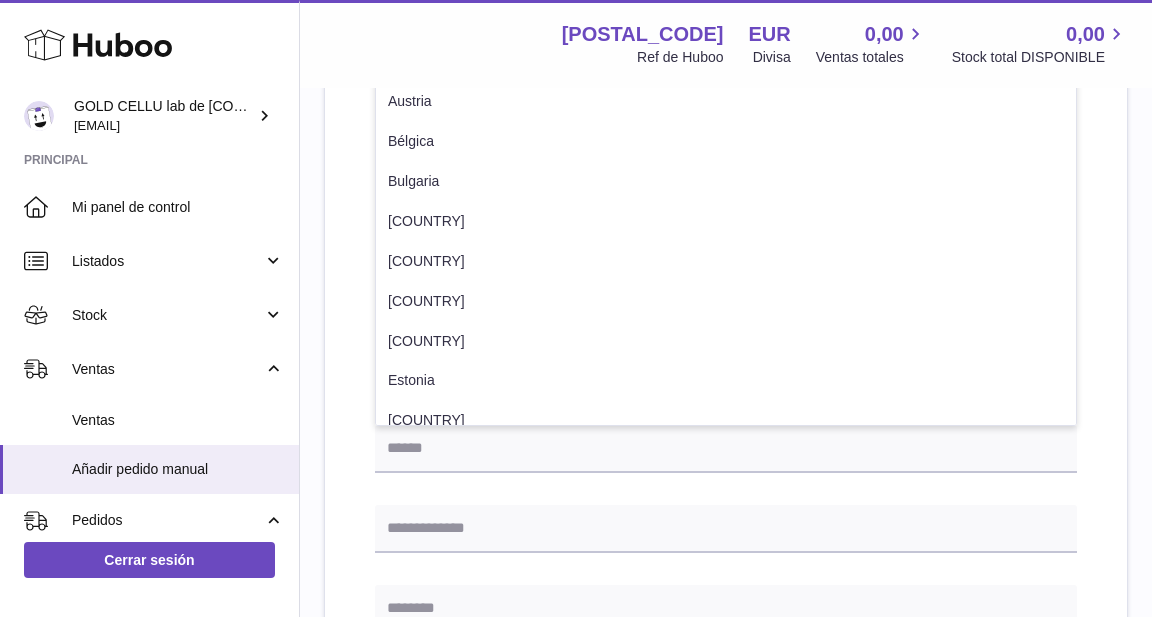 scroll, scrollTop: 434, scrollLeft: 0, axis: vertical 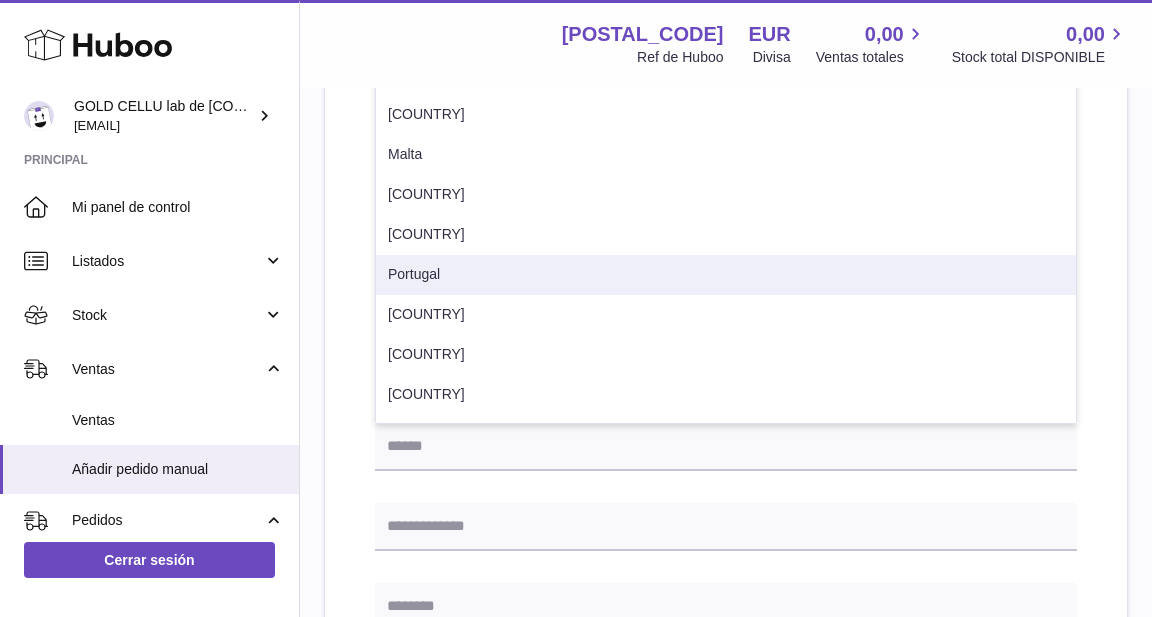 click on "Portugal" at bounding box center (726, 275) 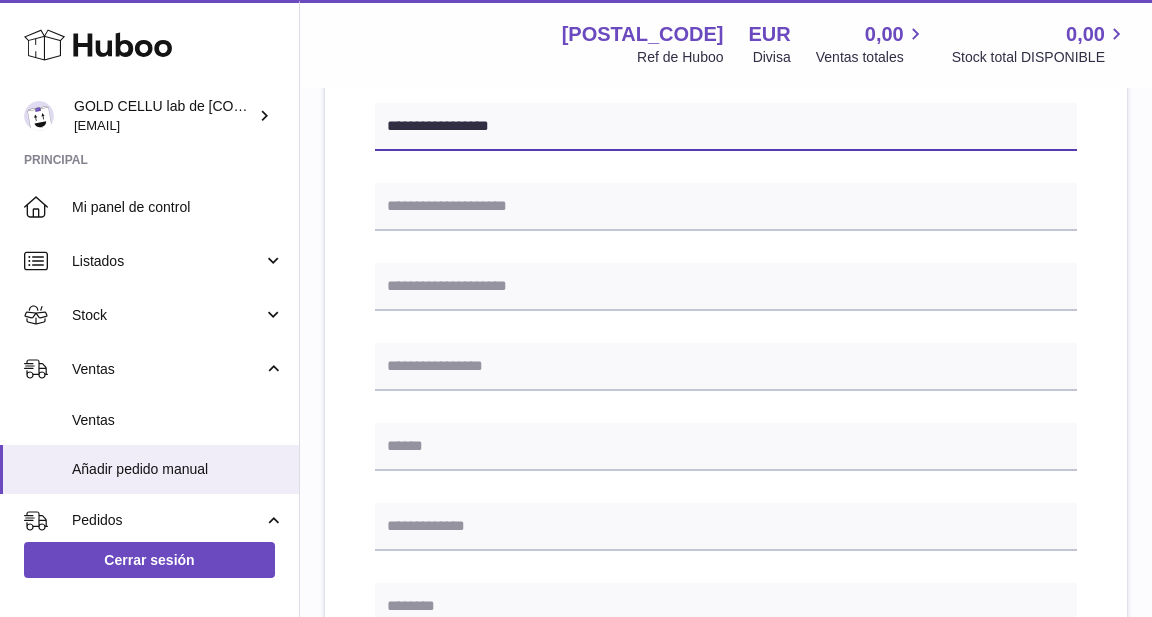 type on "**********" 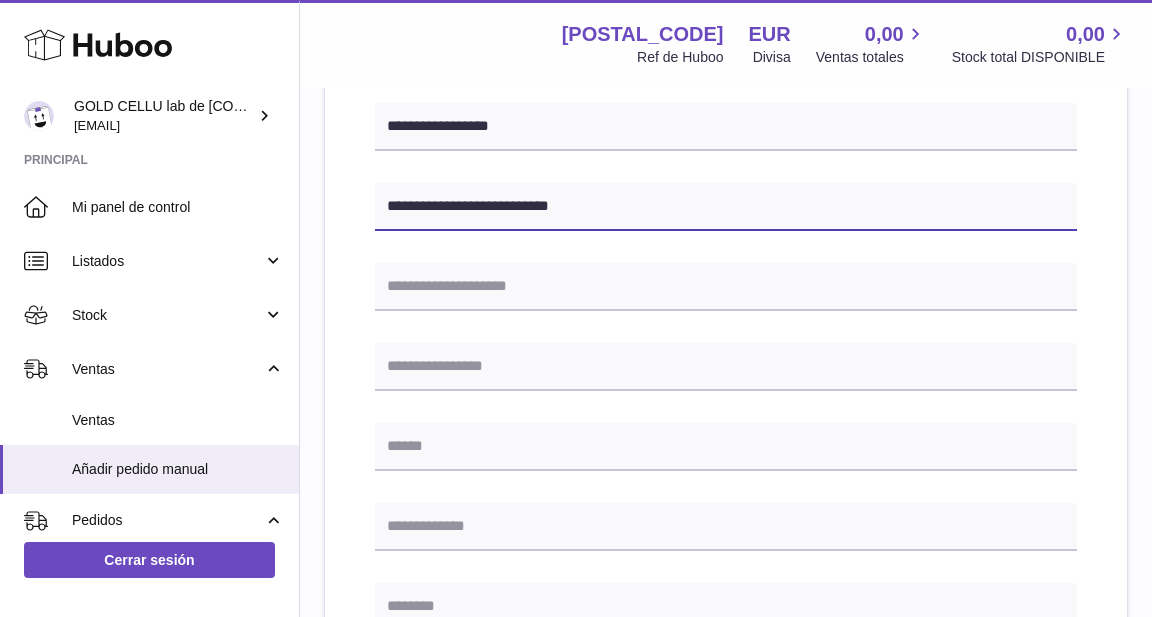 type on "**********" 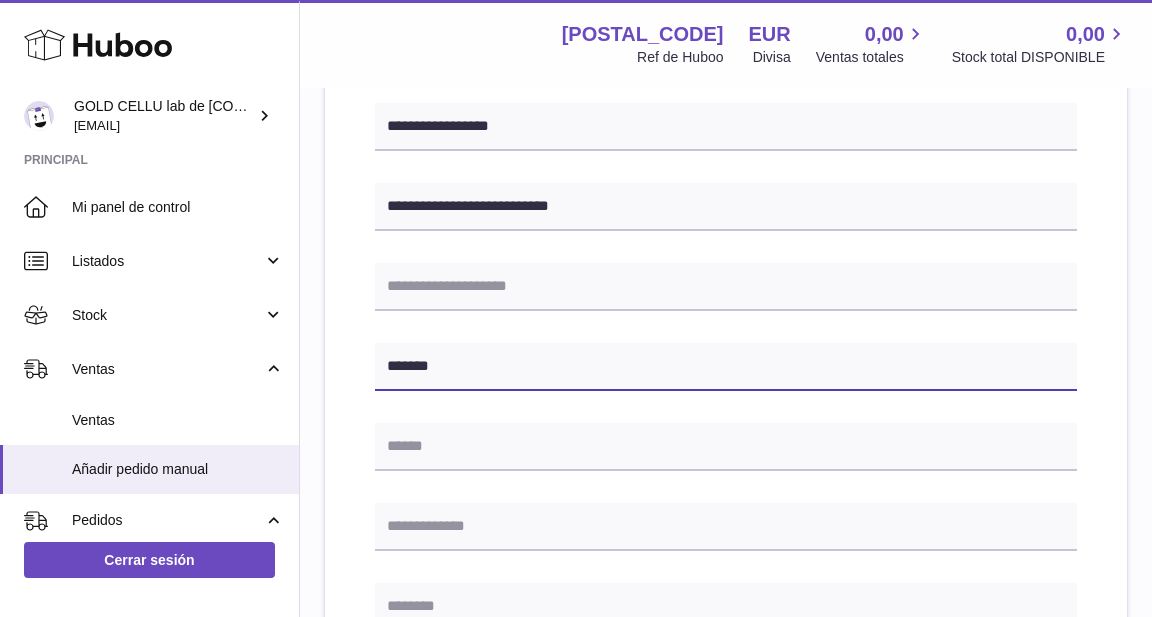 type on "*******" 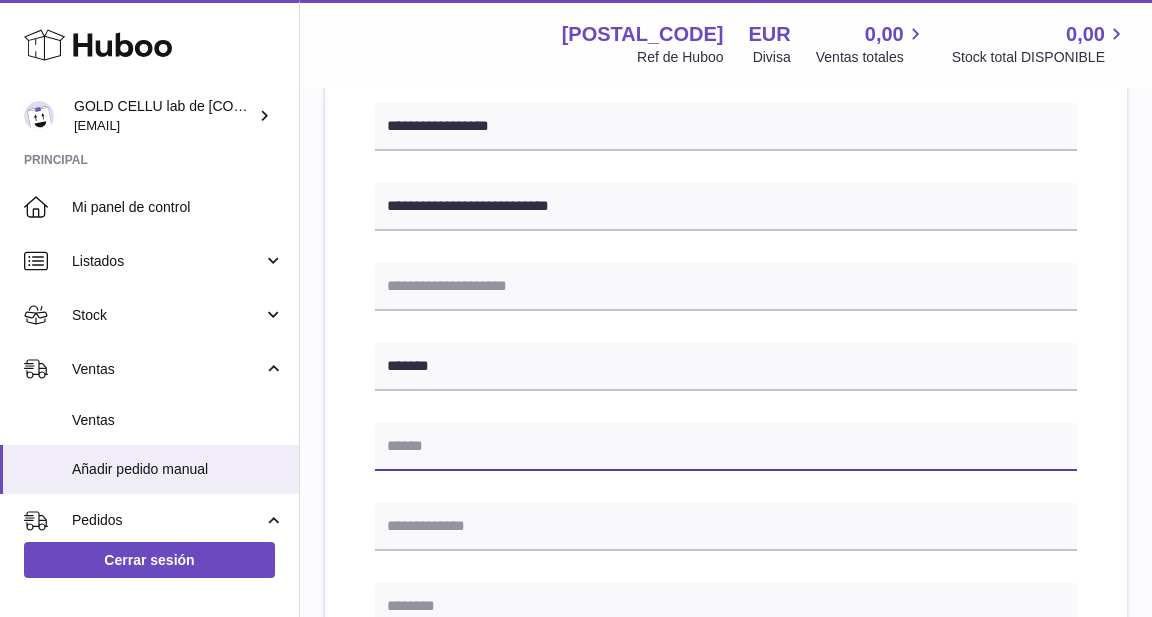 click at bounding box center (726, 447) 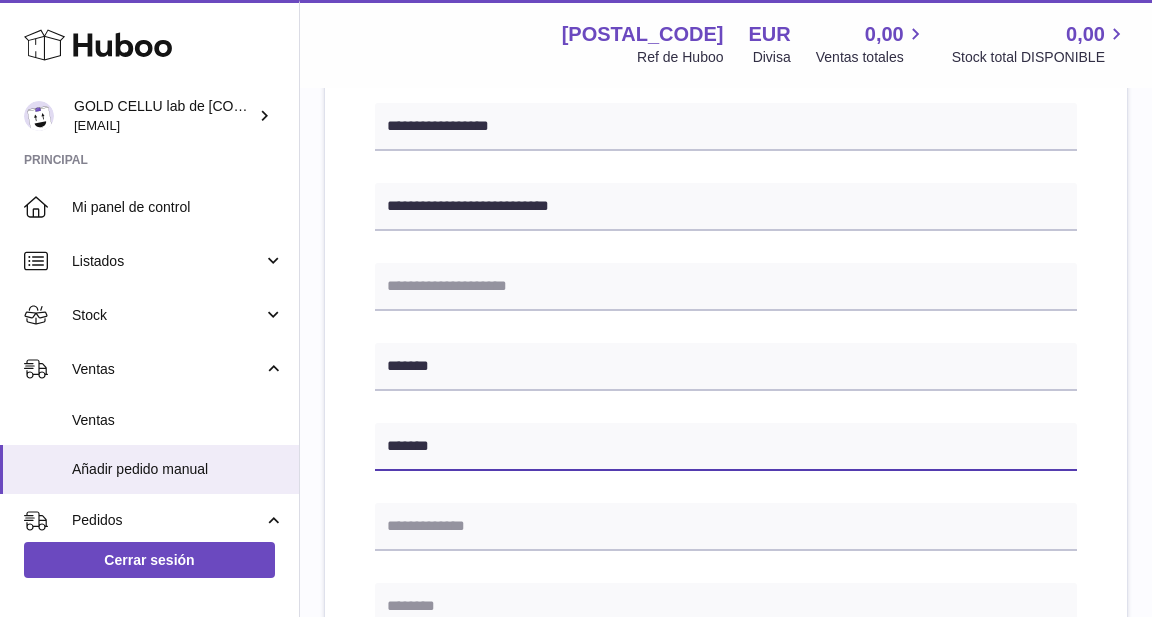 type on "*******" 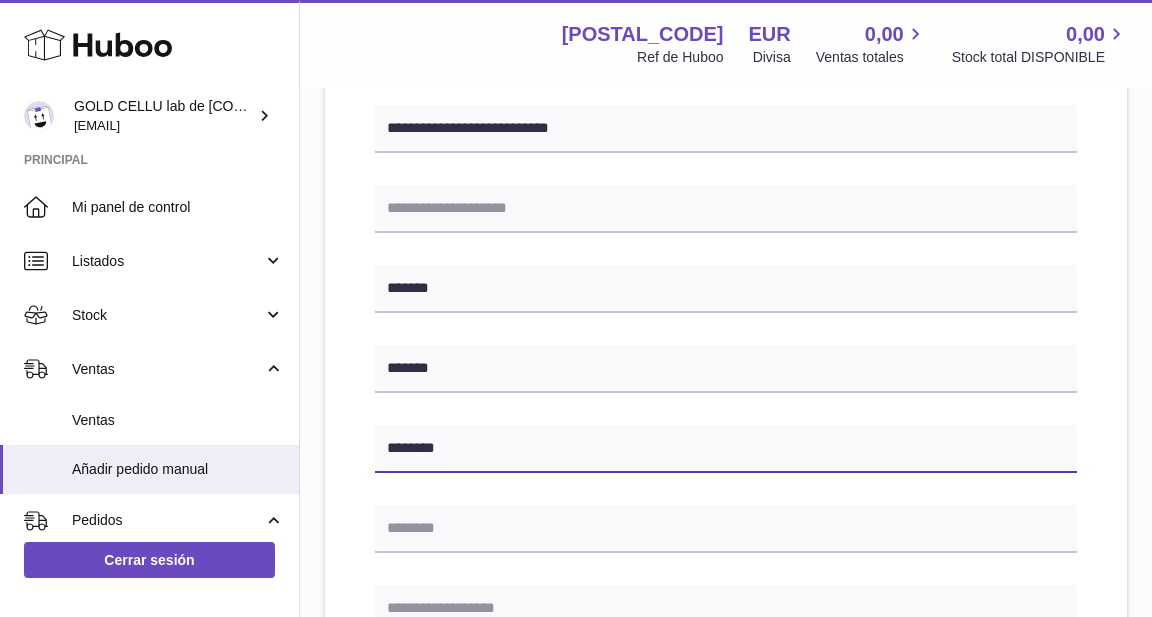 scroll, scrollTop: 531, scrollLeft: 0, axis: vertical 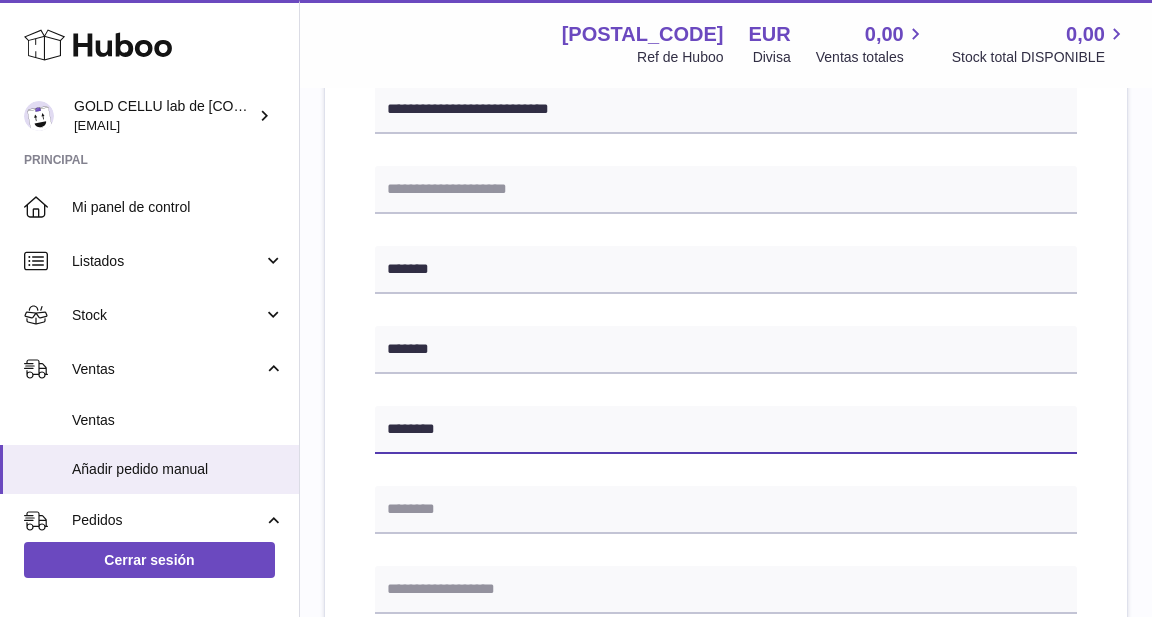 type on "********" 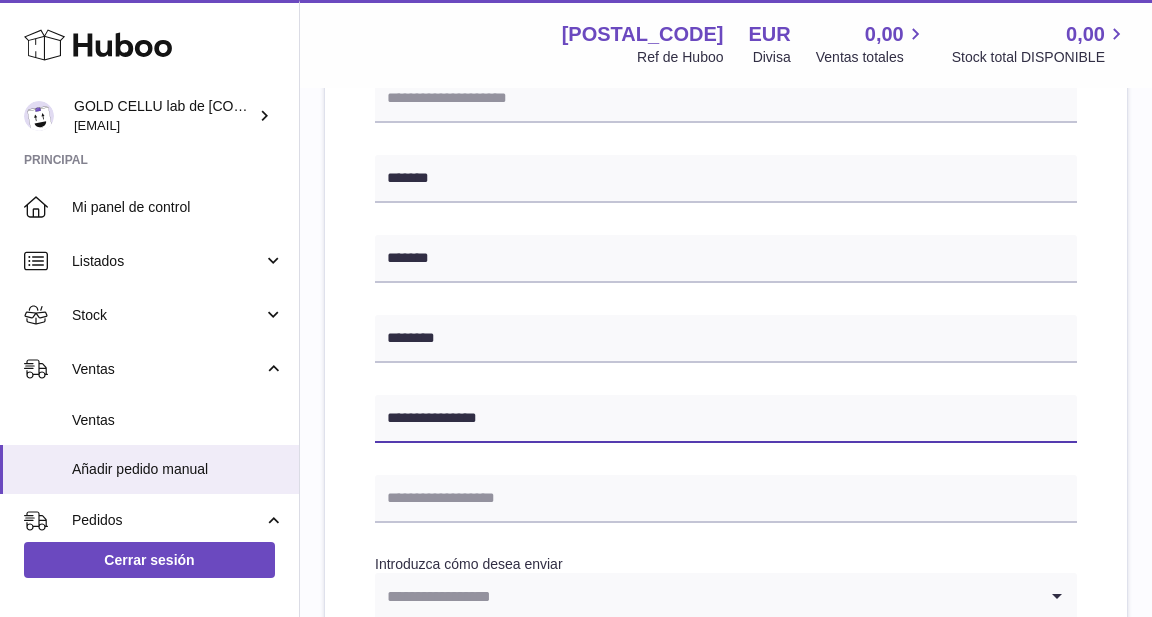 scroll, scrollTop: 628, scrollLeft: 0, axis: vertical 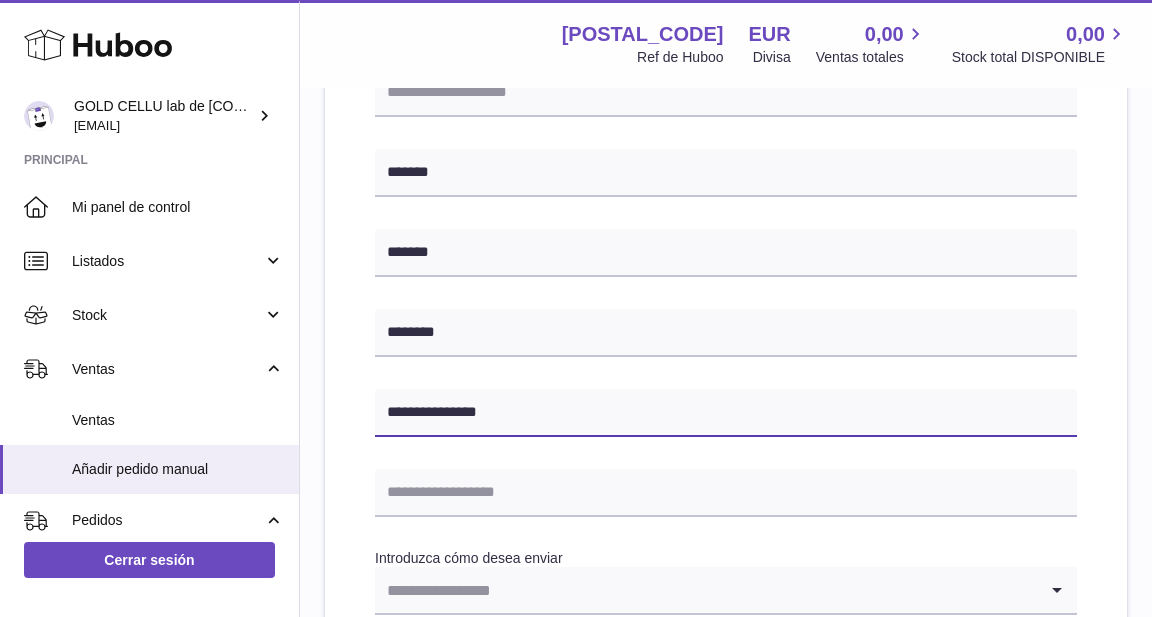 type on "**********" 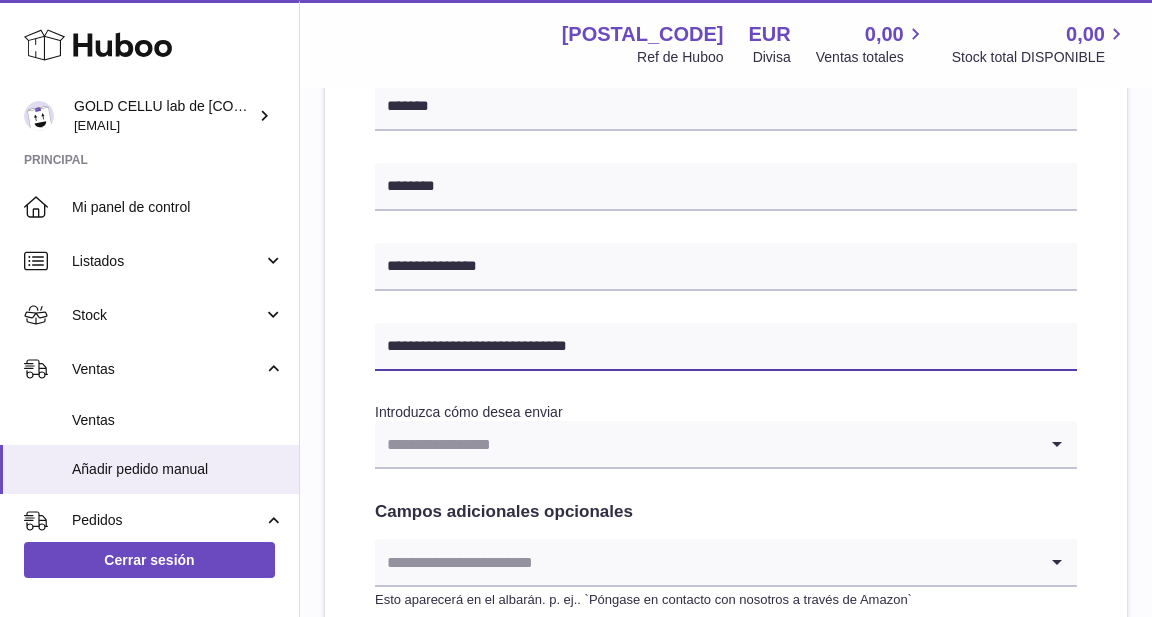 scroll, scrollTop: 785, scrollLeft: 0, axis: vertical 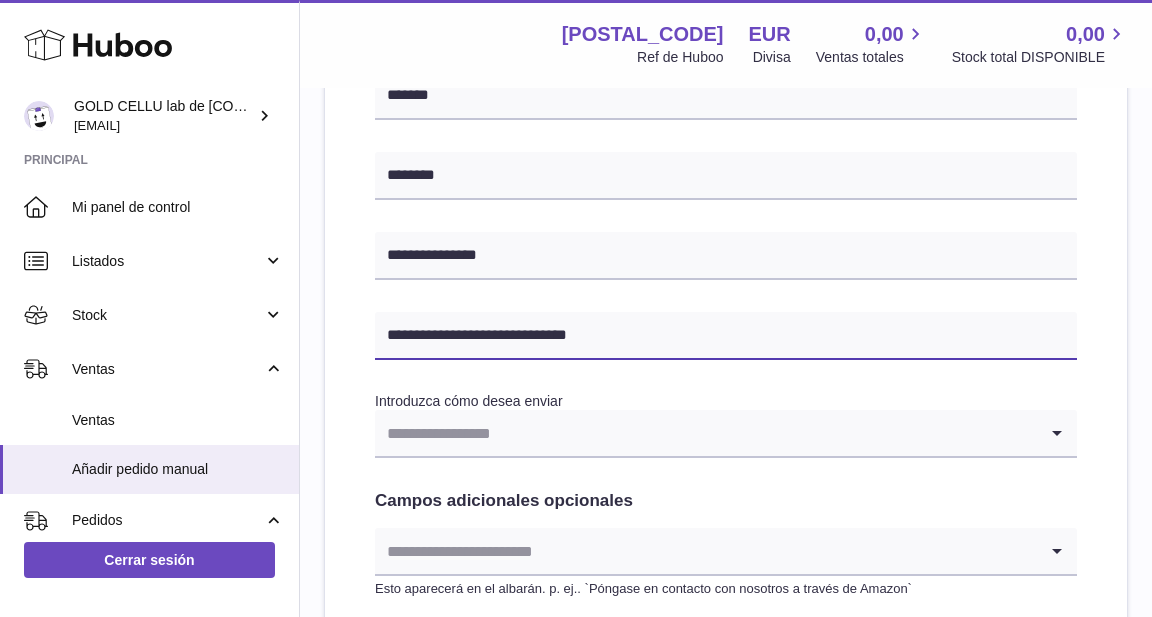 type on "**********" 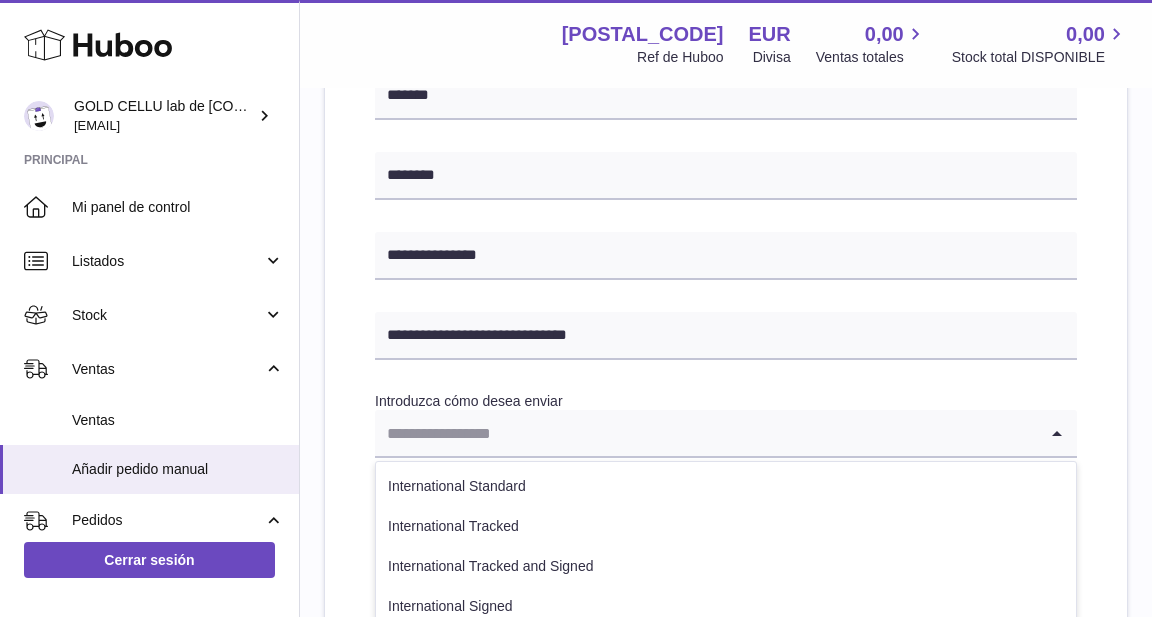 click at bounding box center [706, 433] 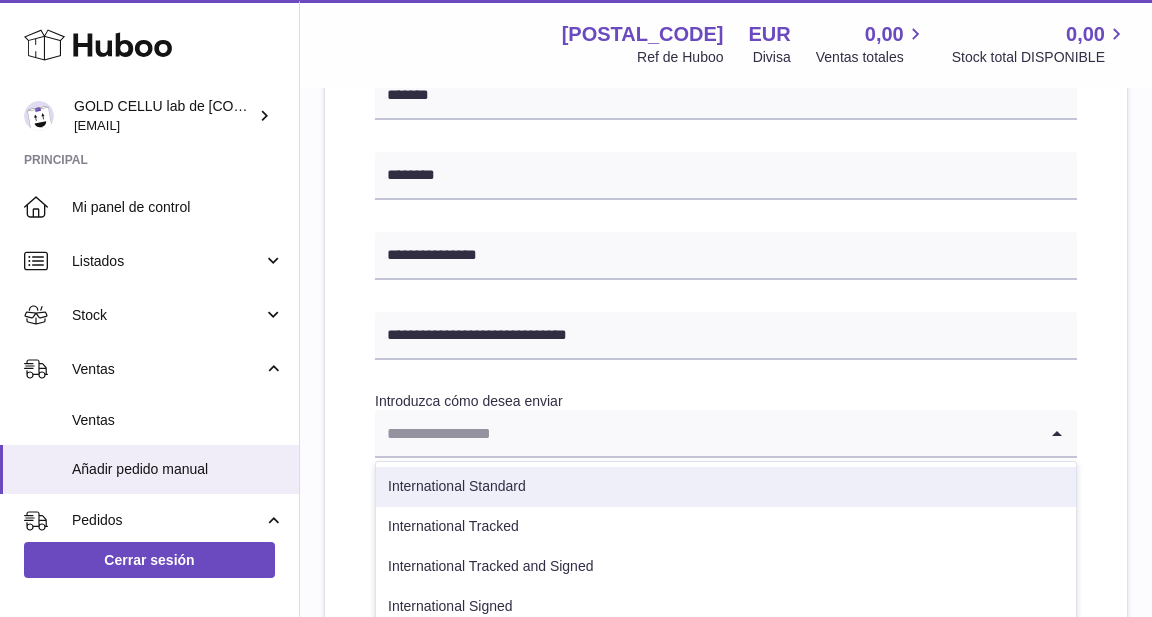 click on "International Standard" at bounding box center [726, 487] 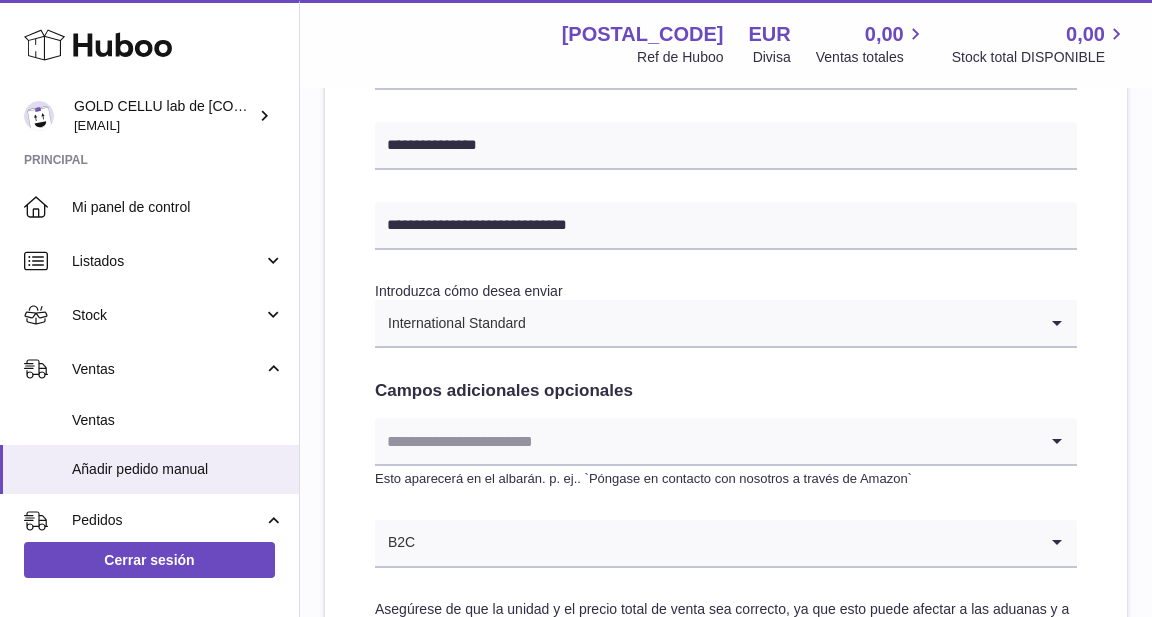 scroll, scrollTop: 941, scrollLeft: 0, axis: vertical 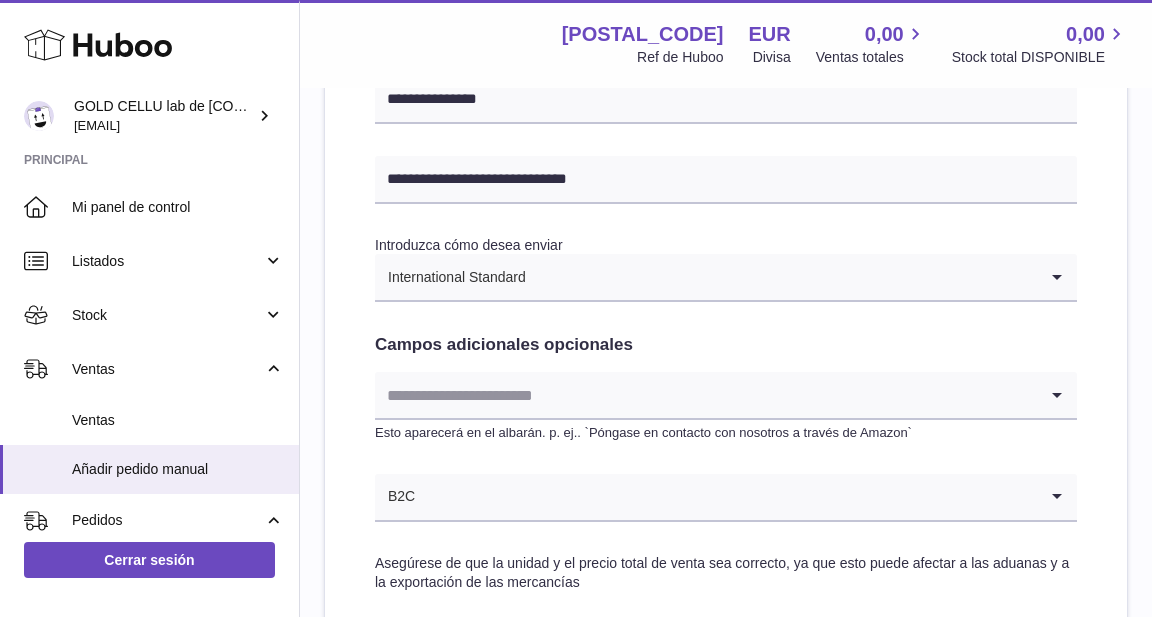 click at bounding box center [706, 395] 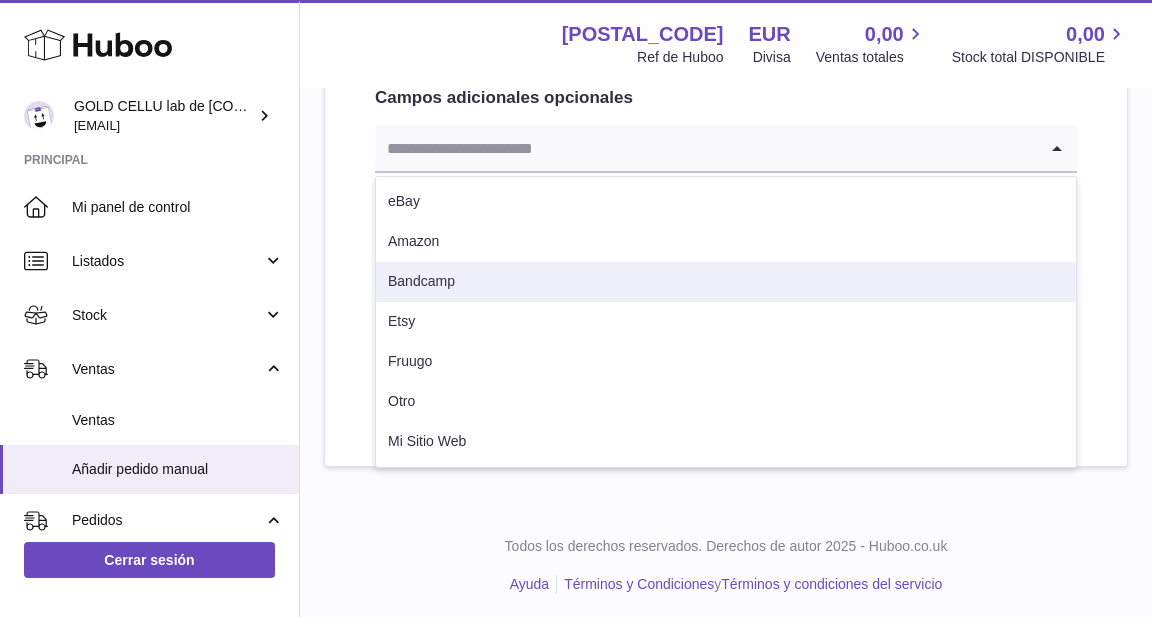 scroll, scrollTop: 1187, scrollLeft: 0, axis: vertical 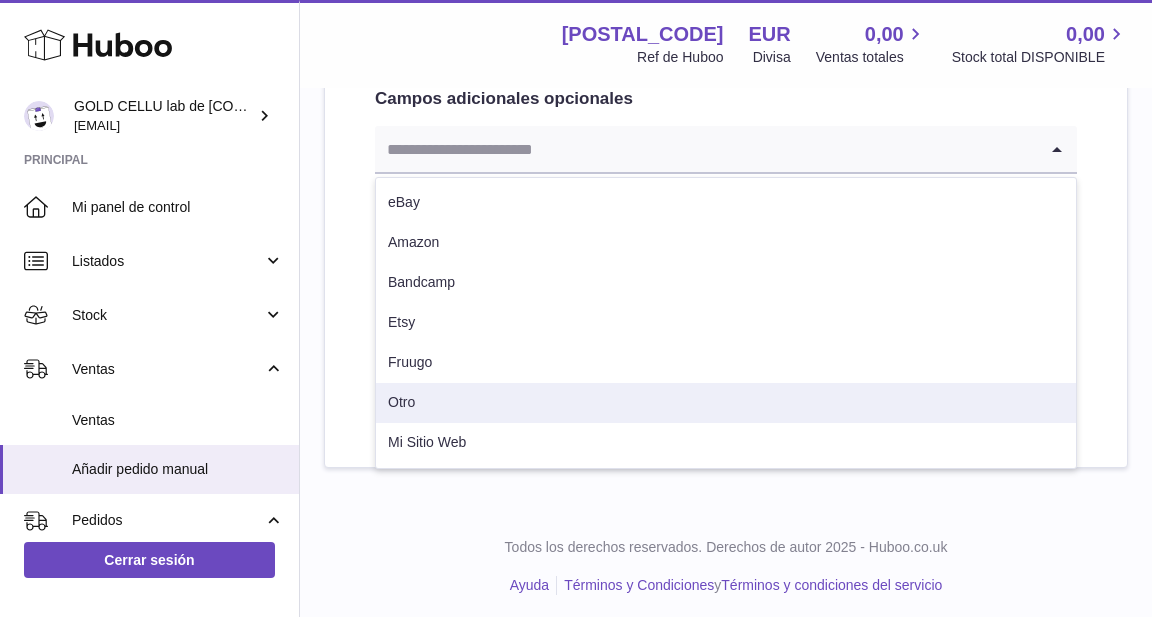 click on "Otro" at bounding box center (726, 403) 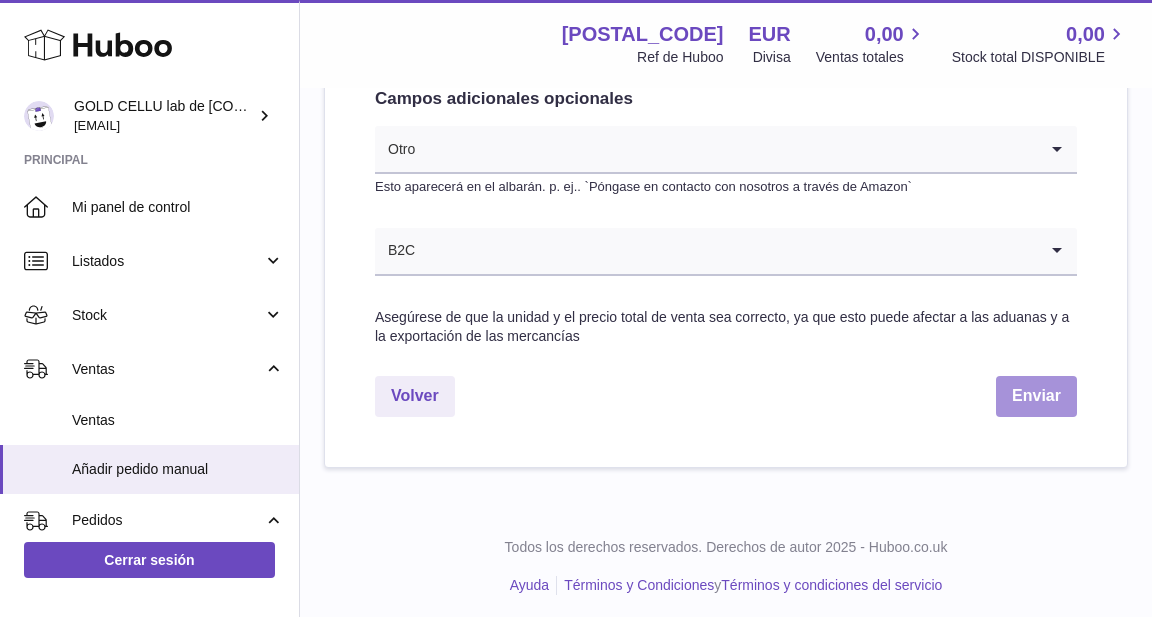click on "Enviar" at bounding box center [1036, 396] 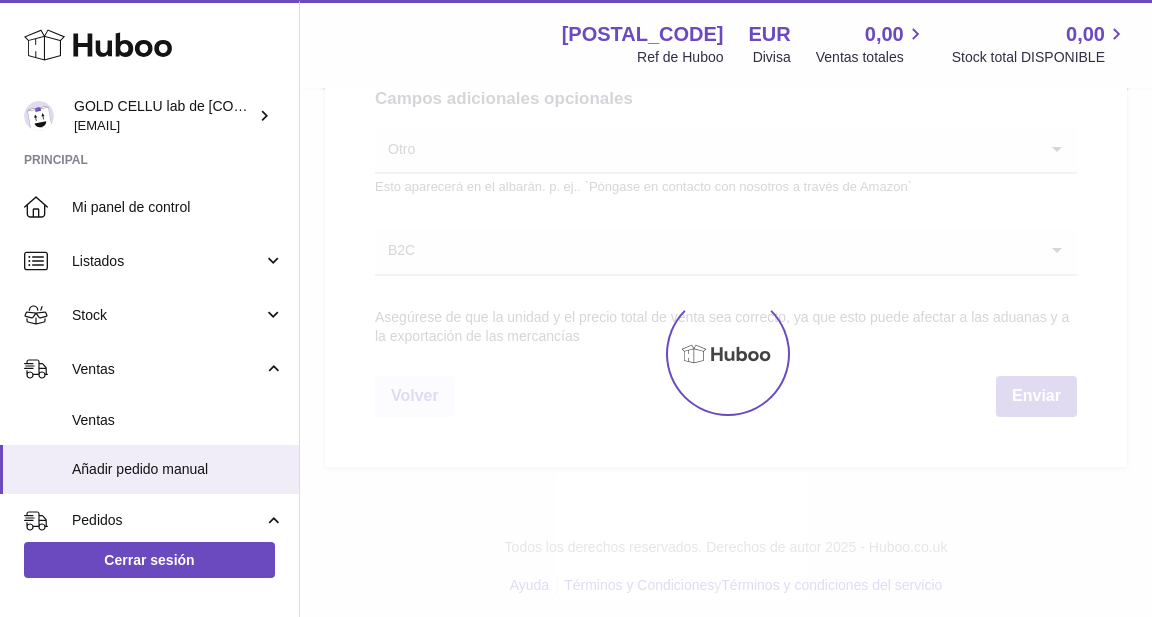 scroll, scrollTop: 0, scrollLeft: 0, axis: both 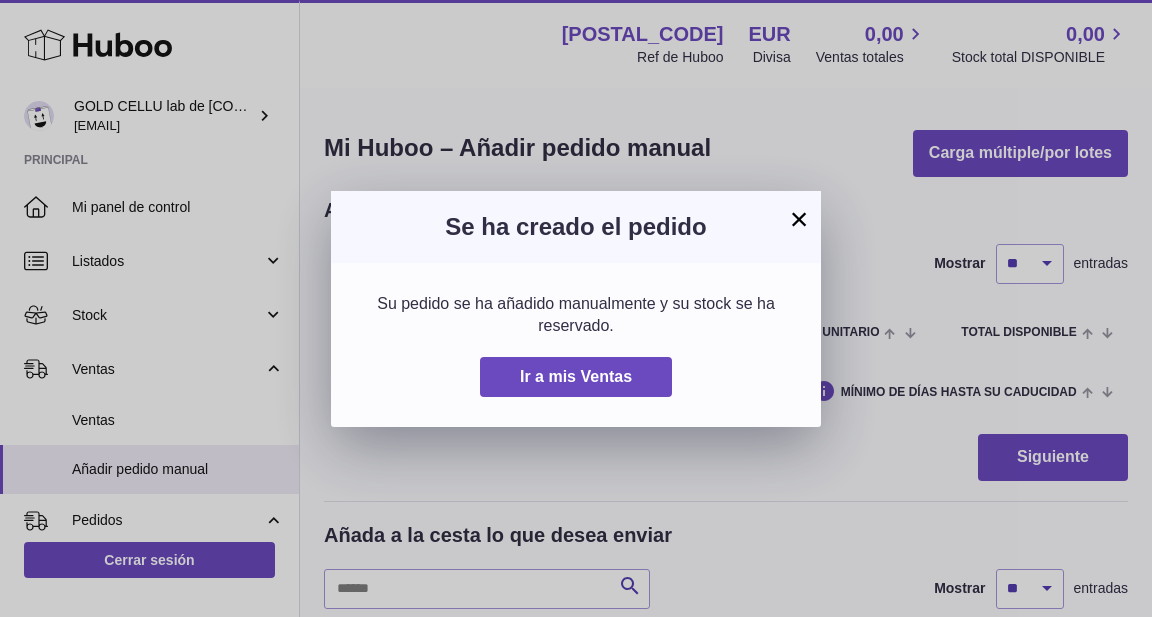 click on "×" at bounding box center (799, 219) 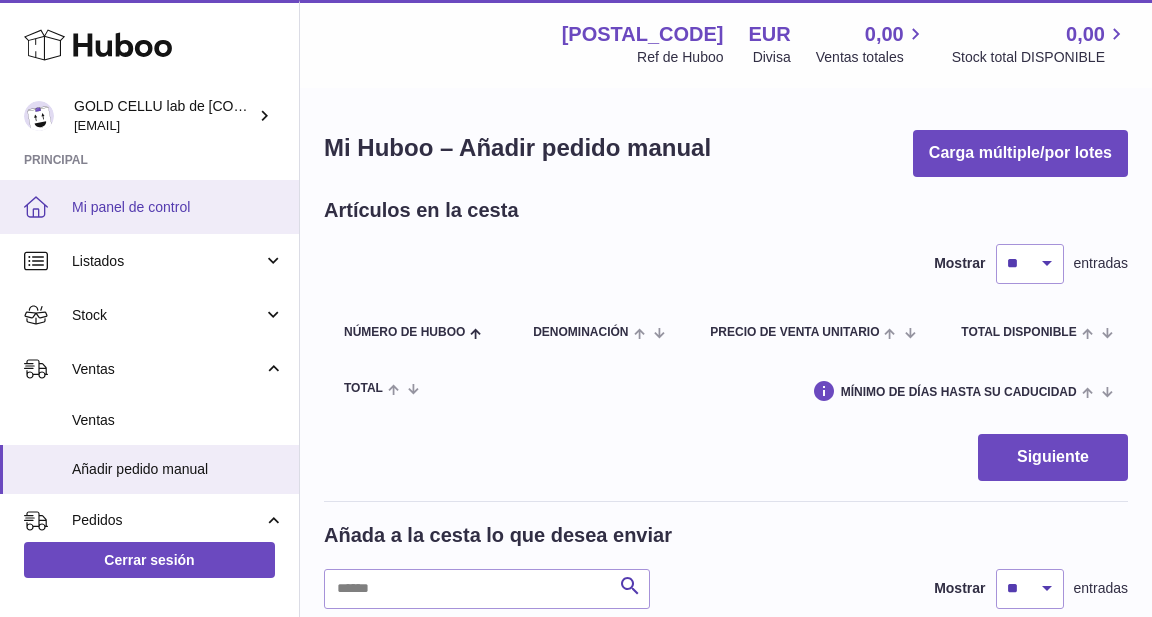 click on "Mi panel de control" at bounding box center (178, 207) 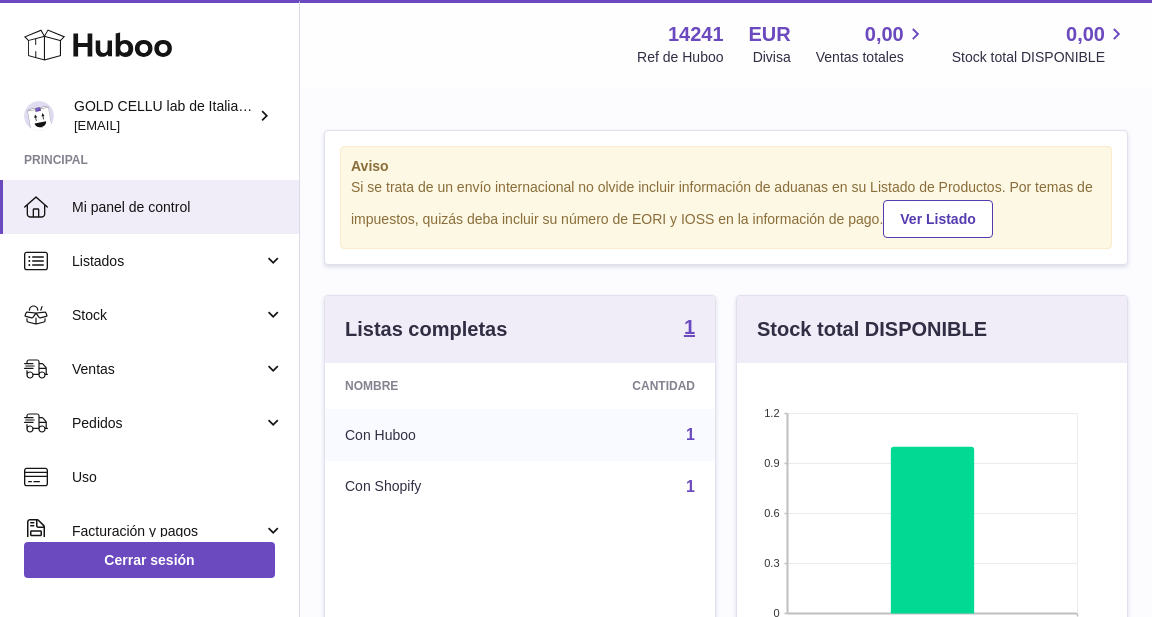 scroll, scrollTop: 0, scrollLeft: 0, axis: both 